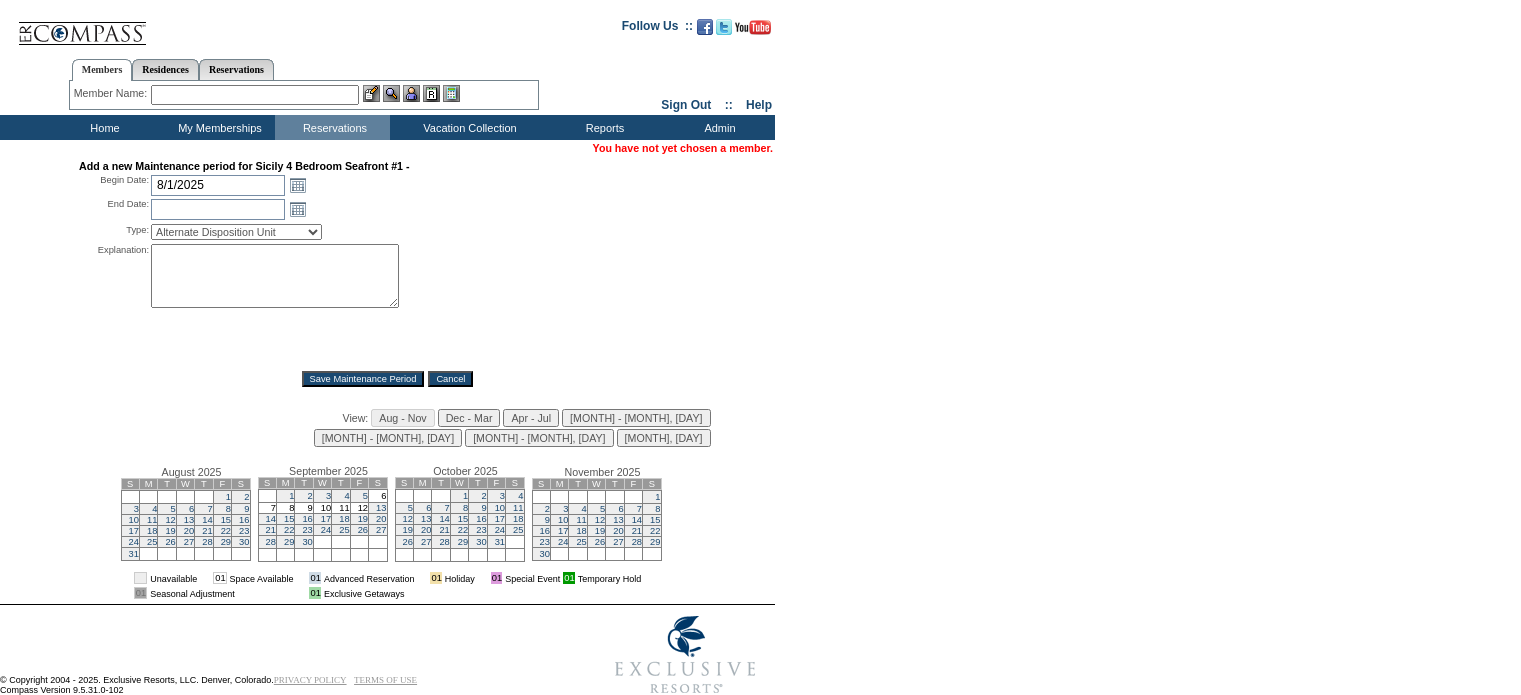 scroll, scrollTop: 0, scrollLeft: 0, axis: both 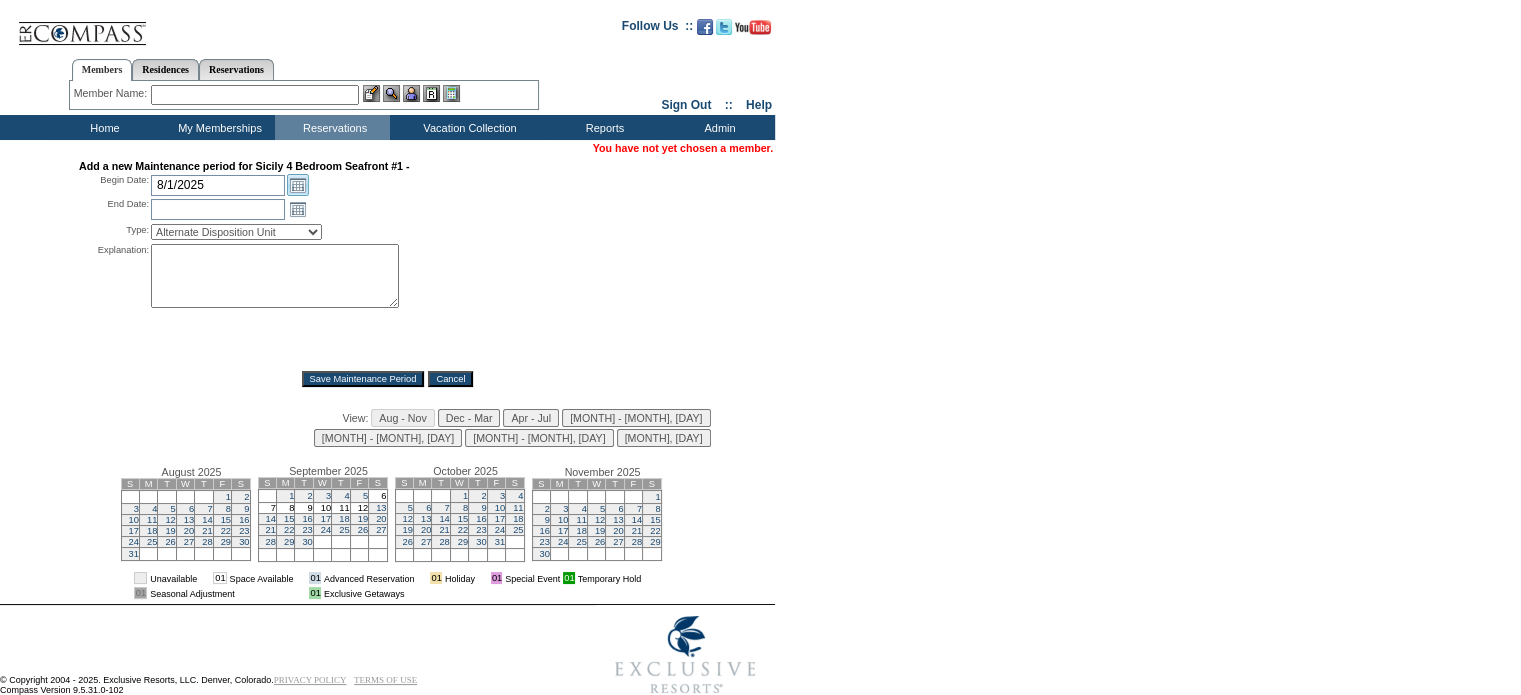 click on "Open the calendar popup." at bounding box center (298, 185) 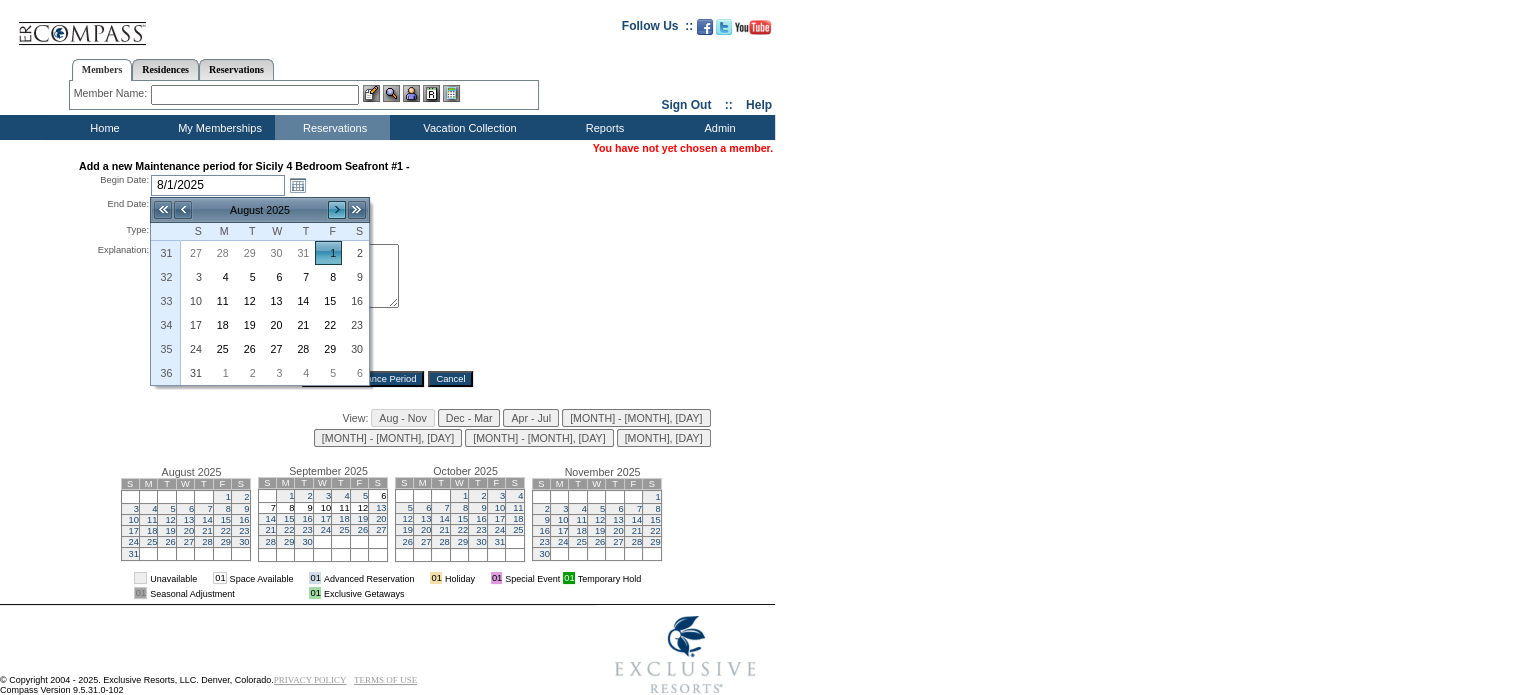 click on ">" at bounding box center [337, 210] 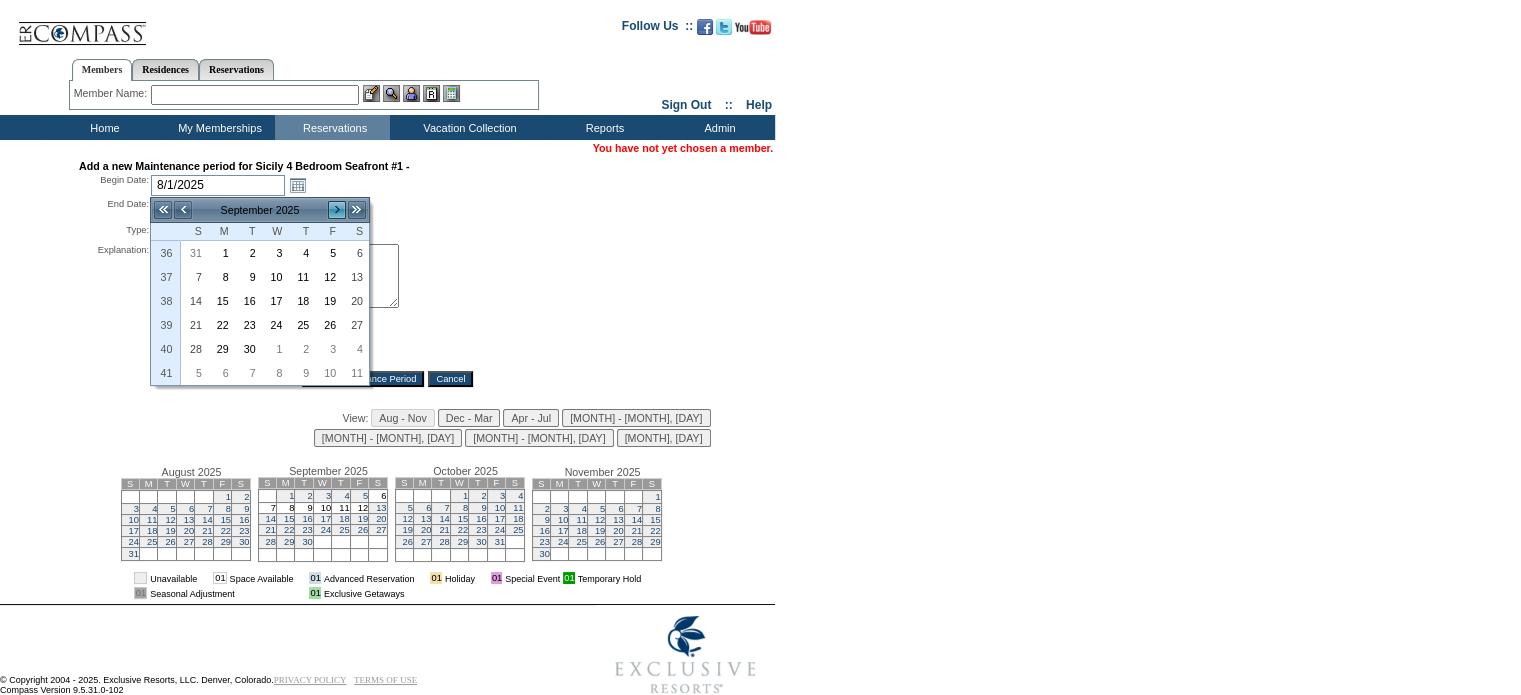 click on ">" at bounding box center [337, 210] 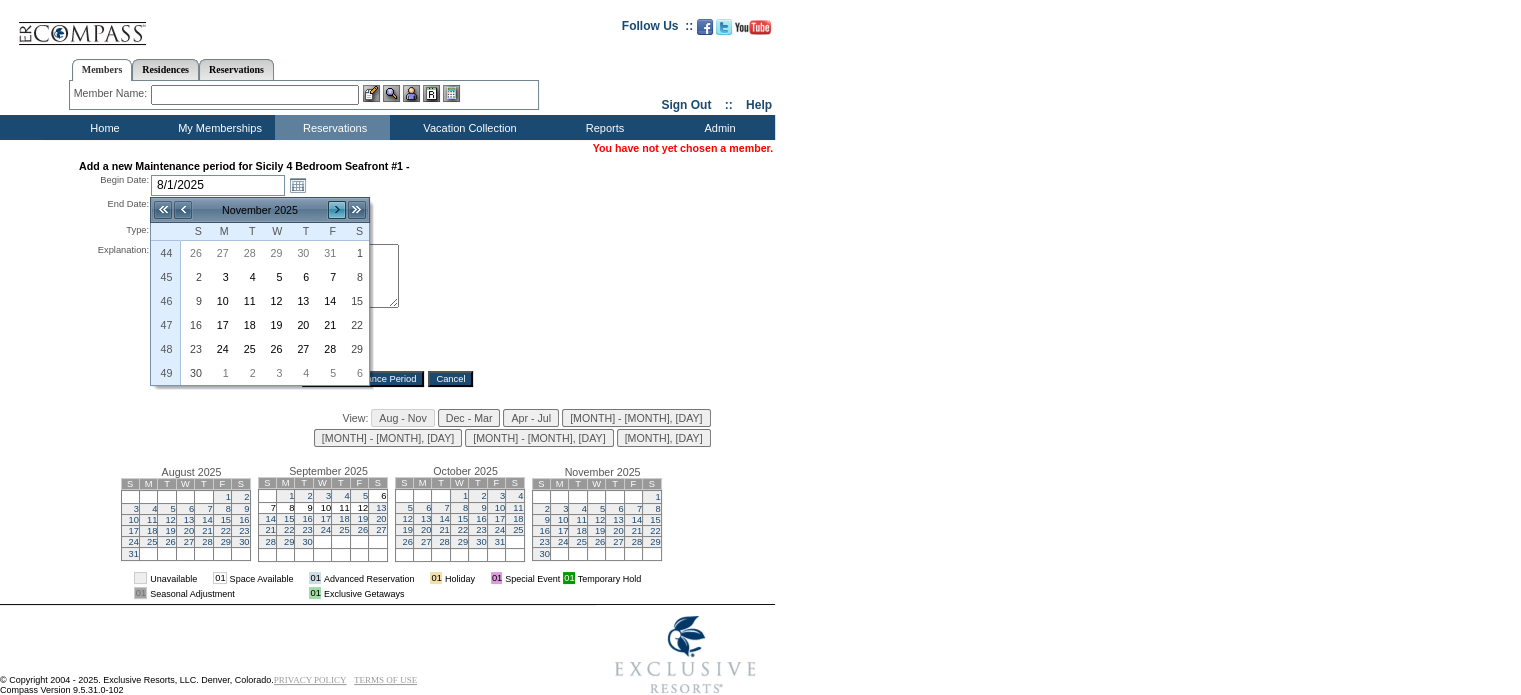 click on ">" at bounding box center [337, 210] 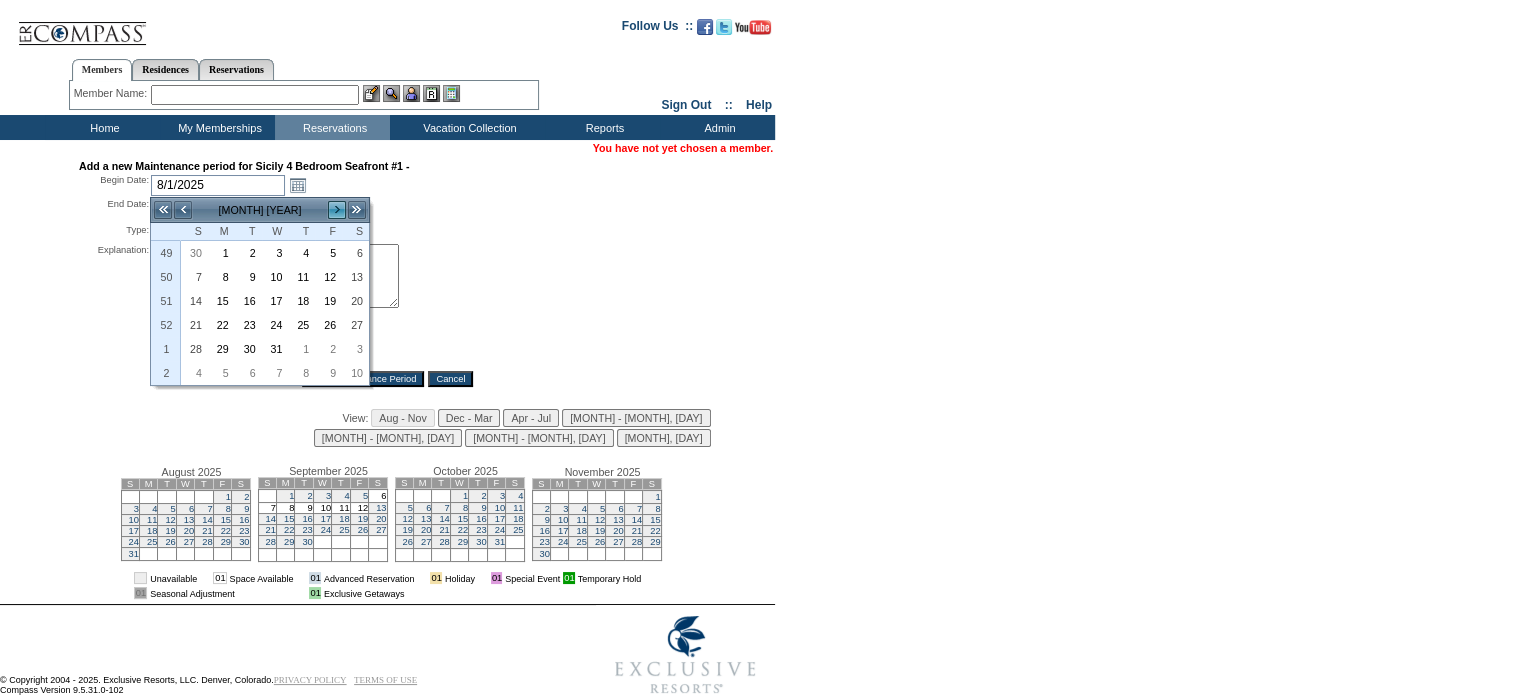 click on ">" at bounding box center (337, 210) 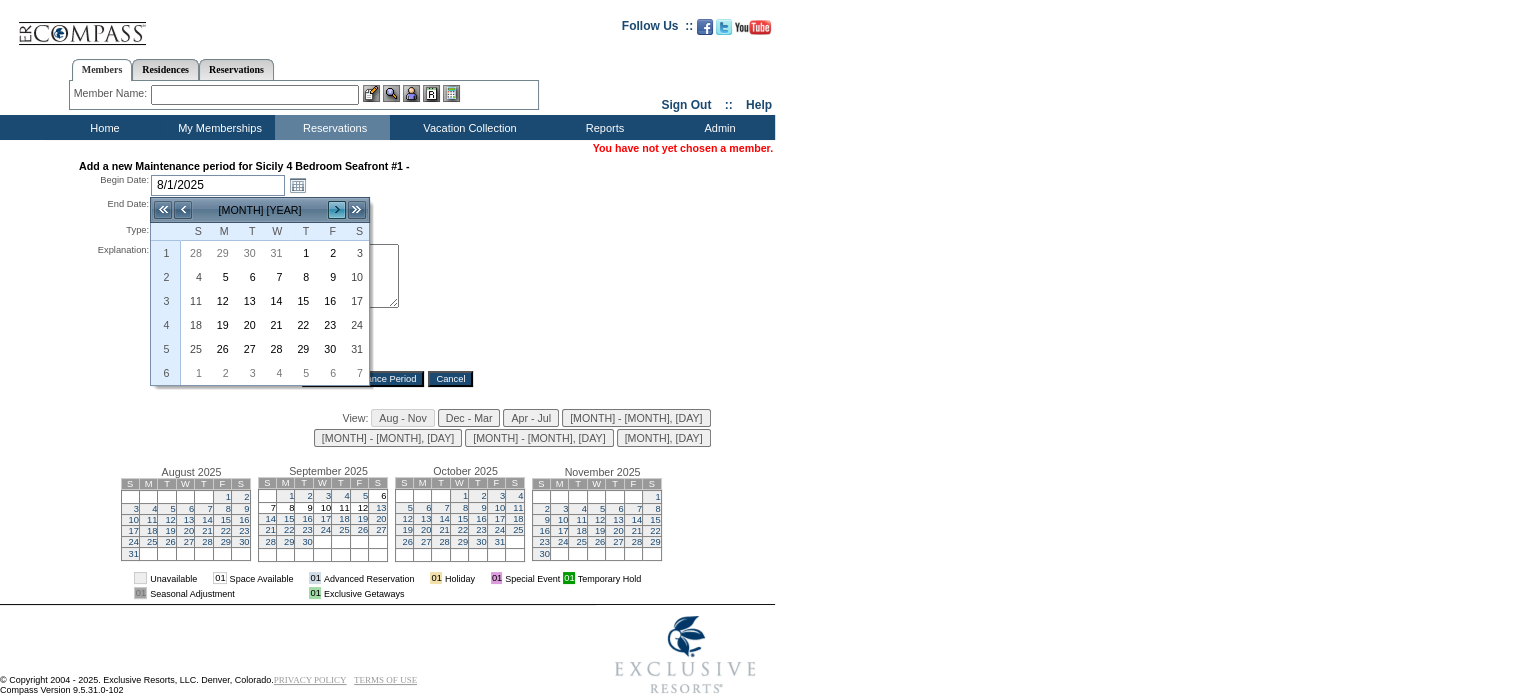 click on ">" at bounding box center [337, 210] 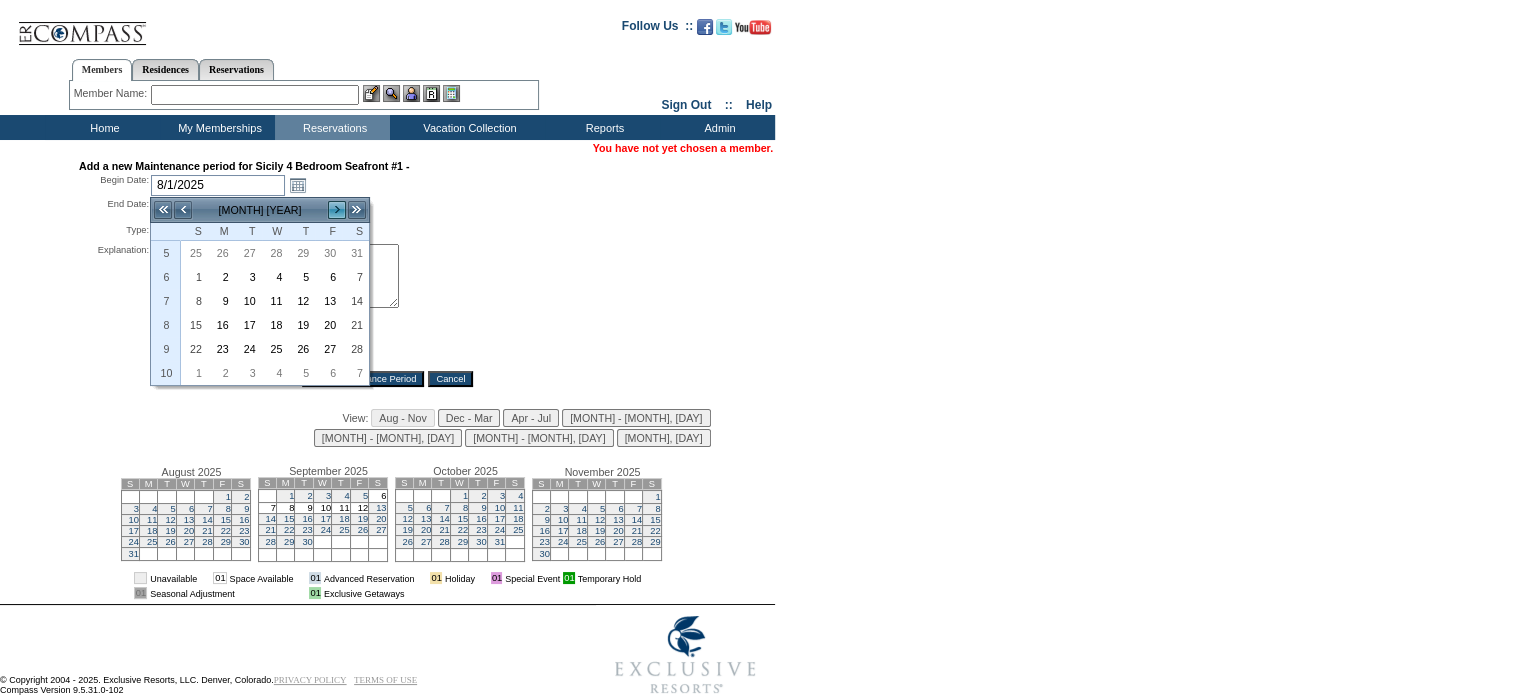 click on ">" at bounding box center (337, 210) 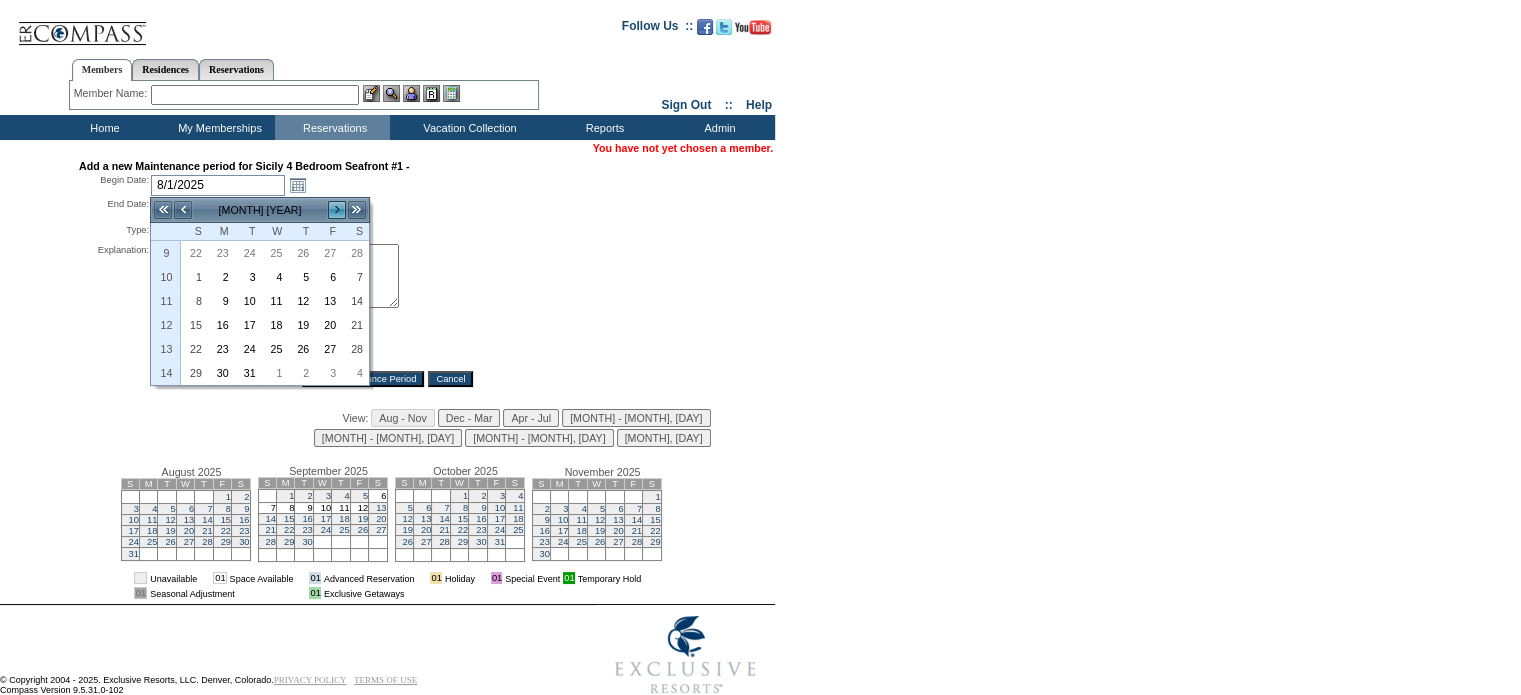 click on ">" at bounding box center [337, 210] 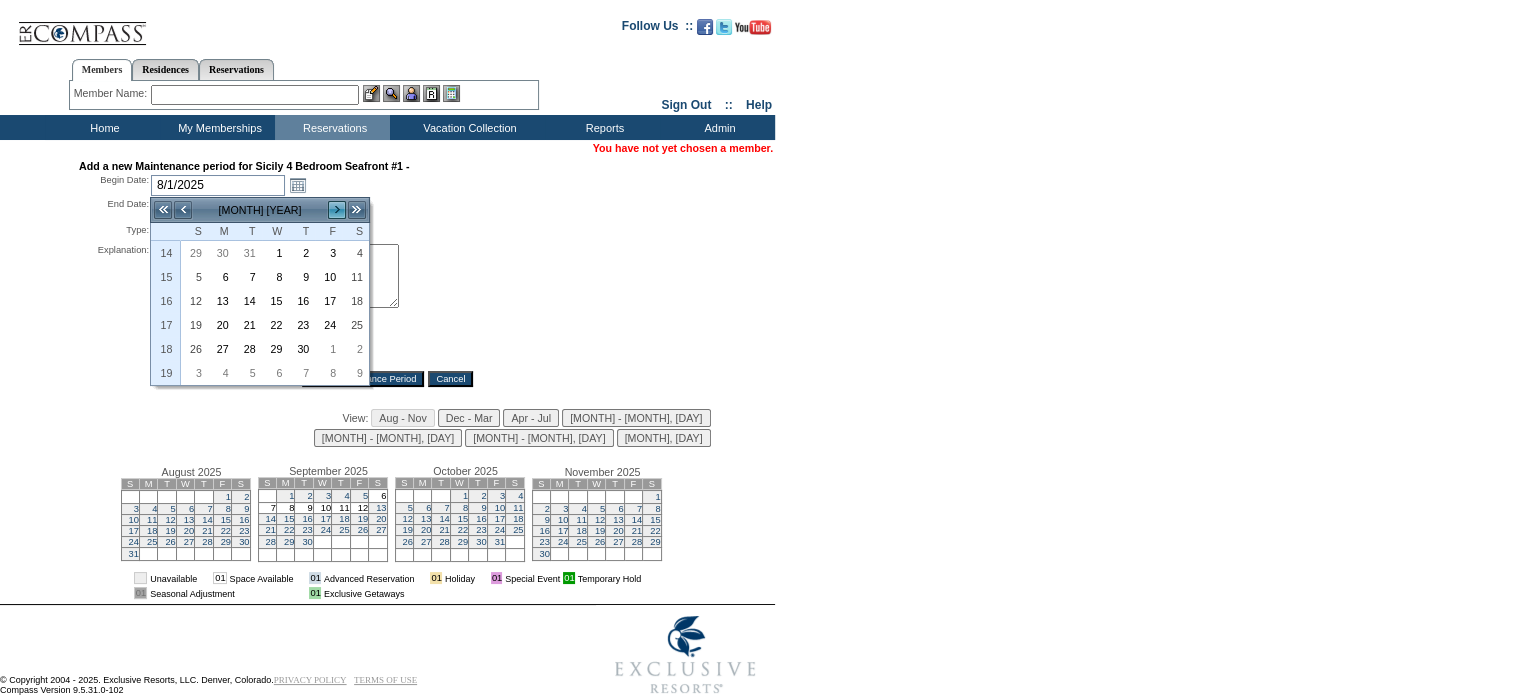 click on ">" at bounding box center [337, 210] 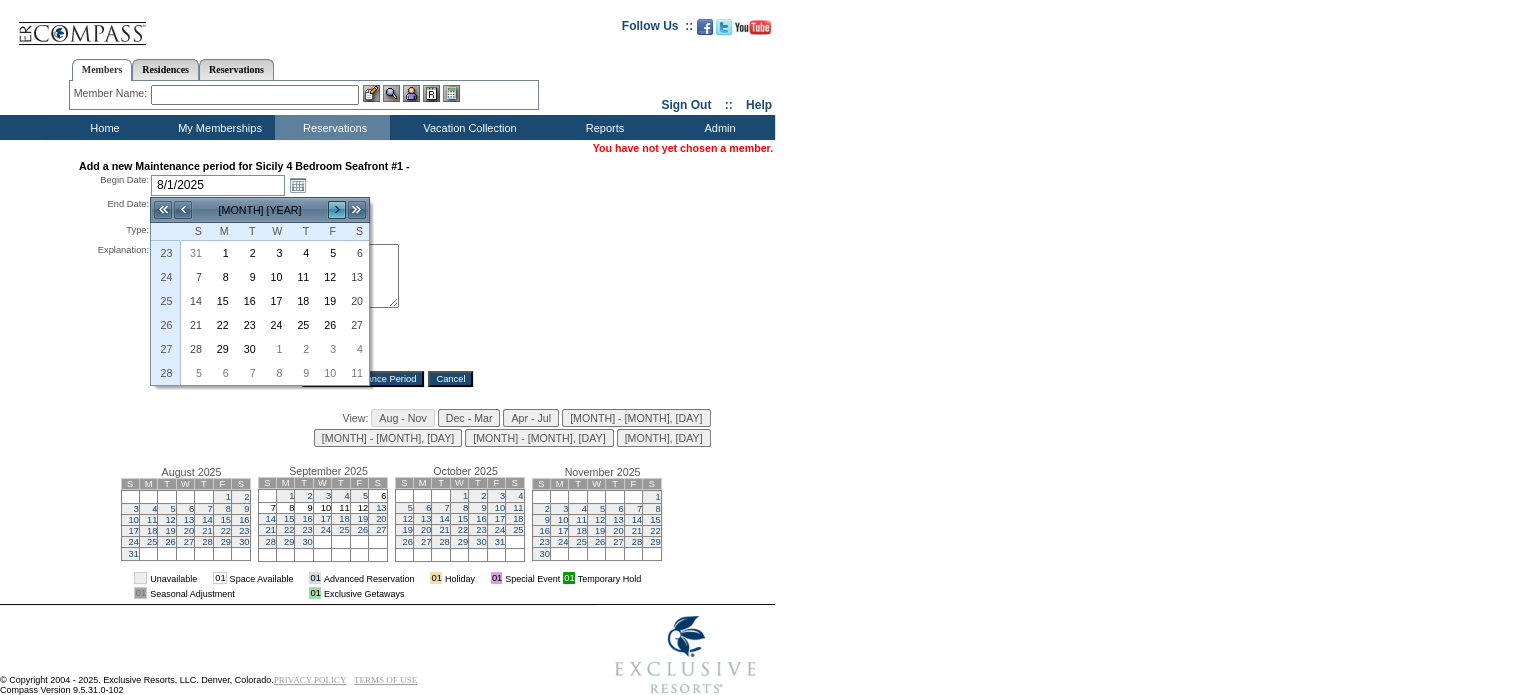 click on ">" at bounding box center (337, 210) 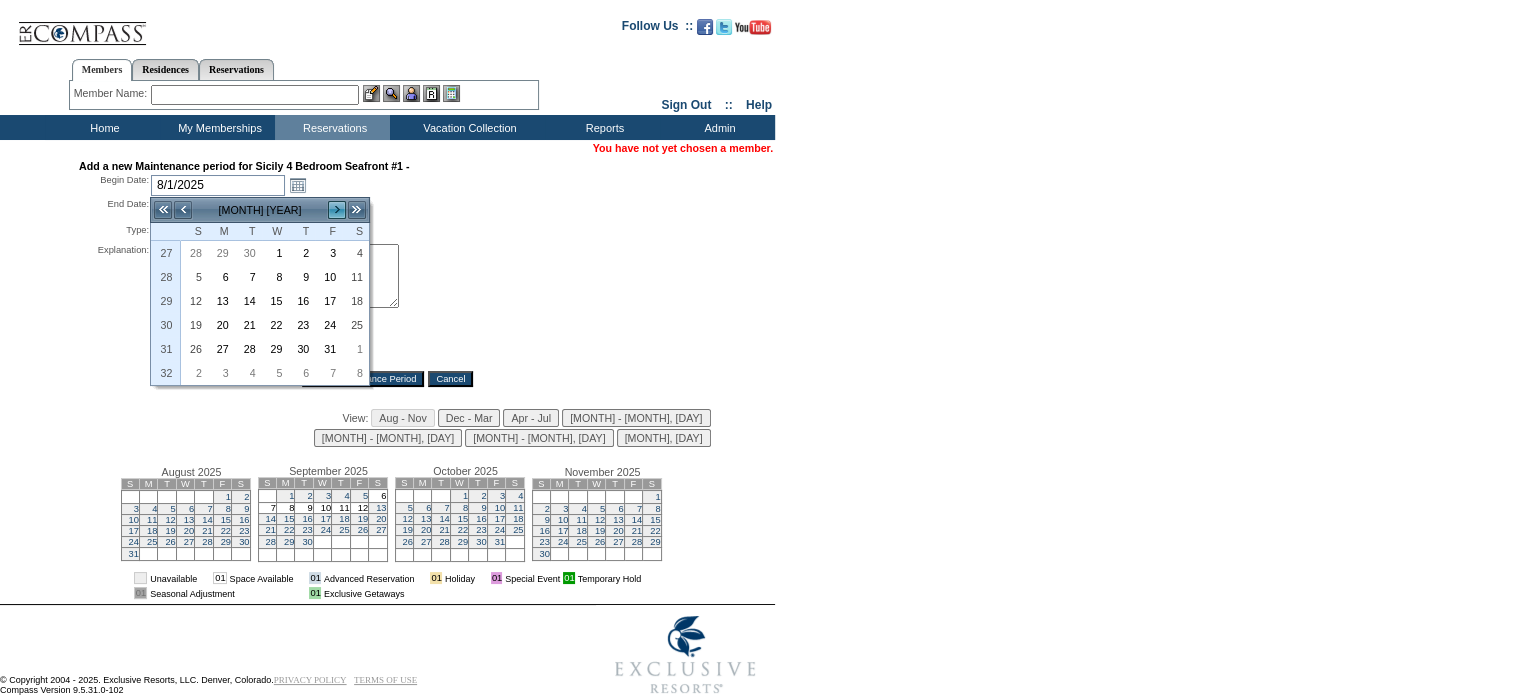 click on ">" at bounding box center [337, 210] 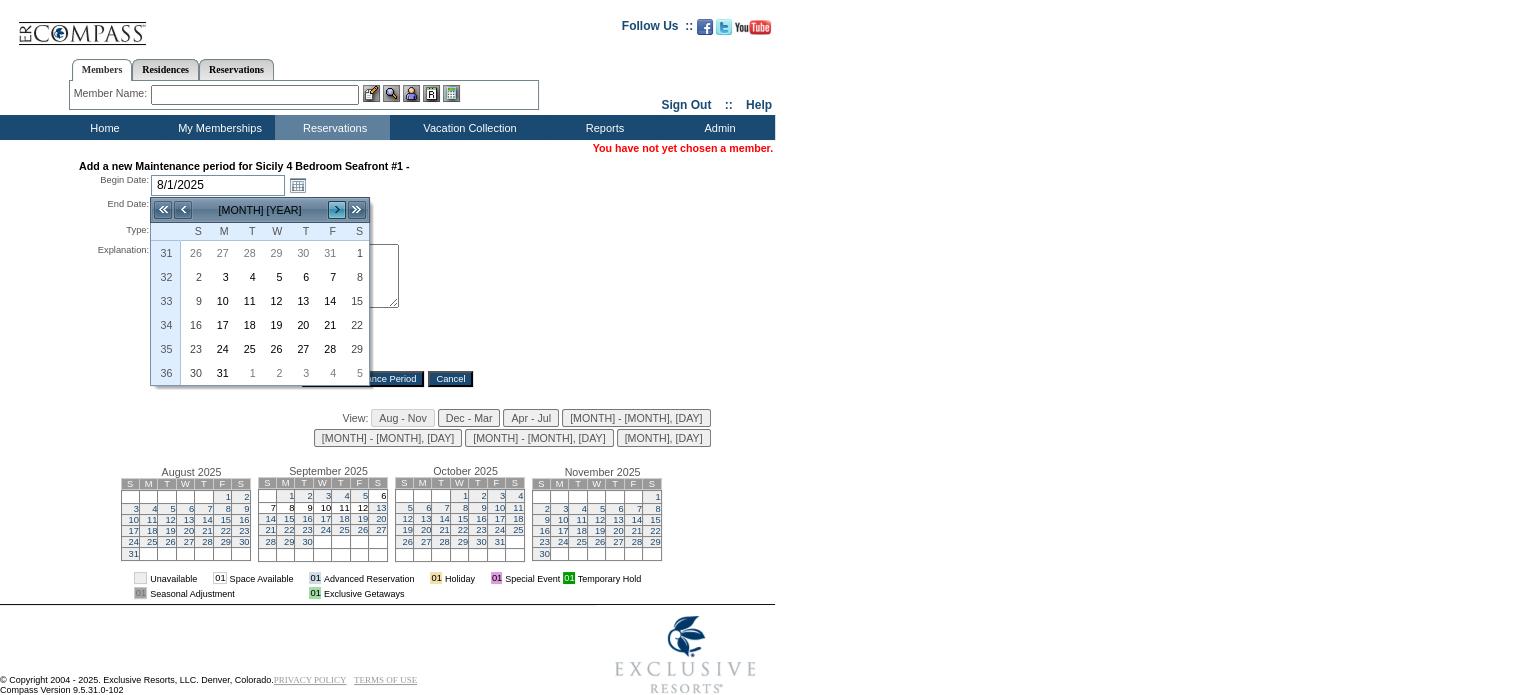 click on ">" at bounding box center (337, 210) 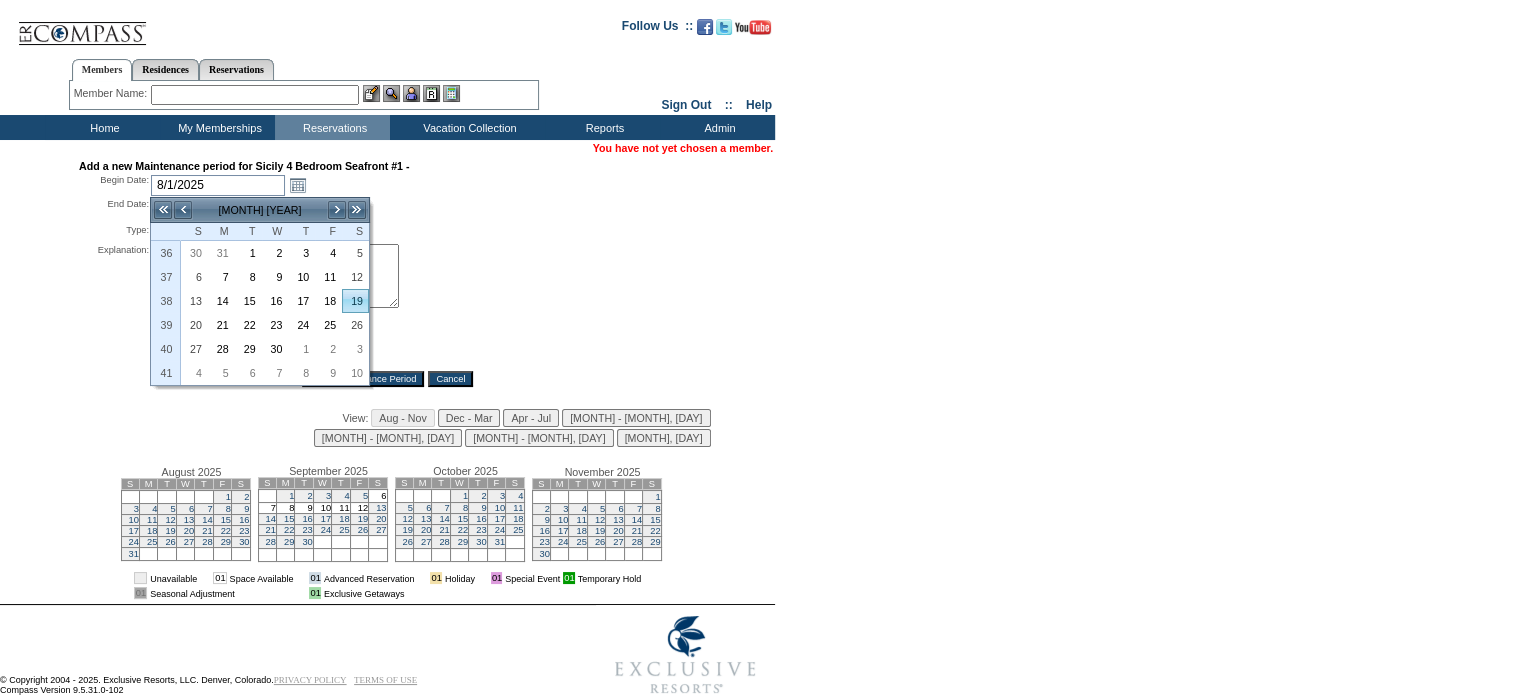 click on "19" at bounding box center [355, 301] 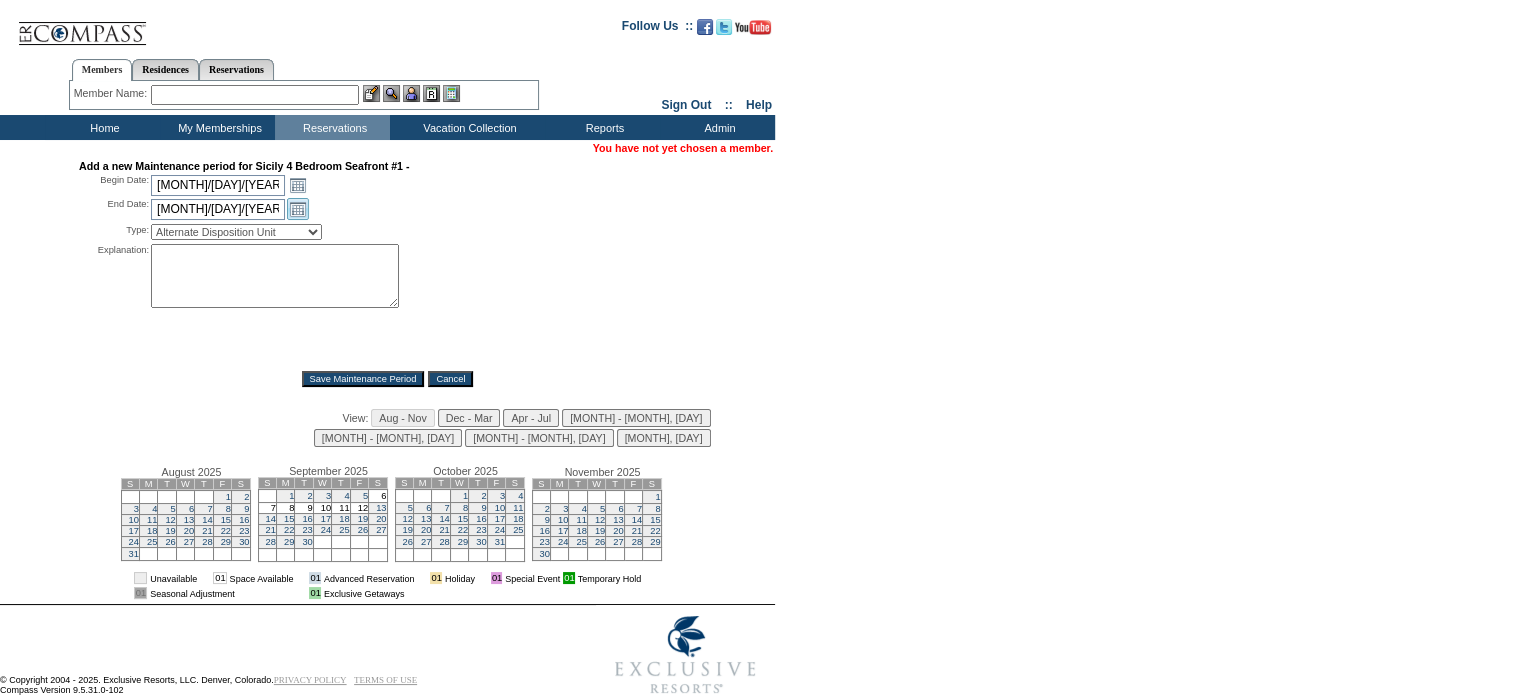 click on "Open the calendar popup." at bounding box center [298, 209] 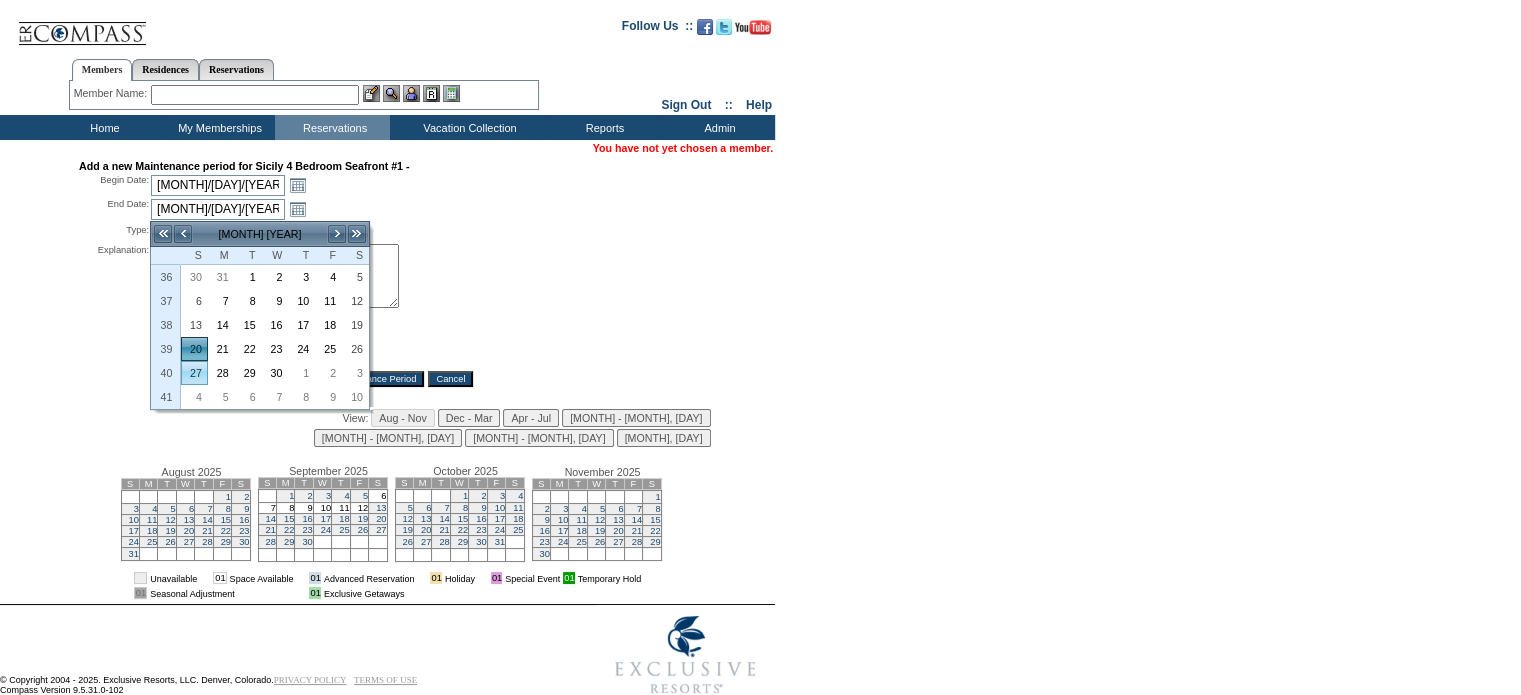 click on "27" at bounding box center [194, 373] 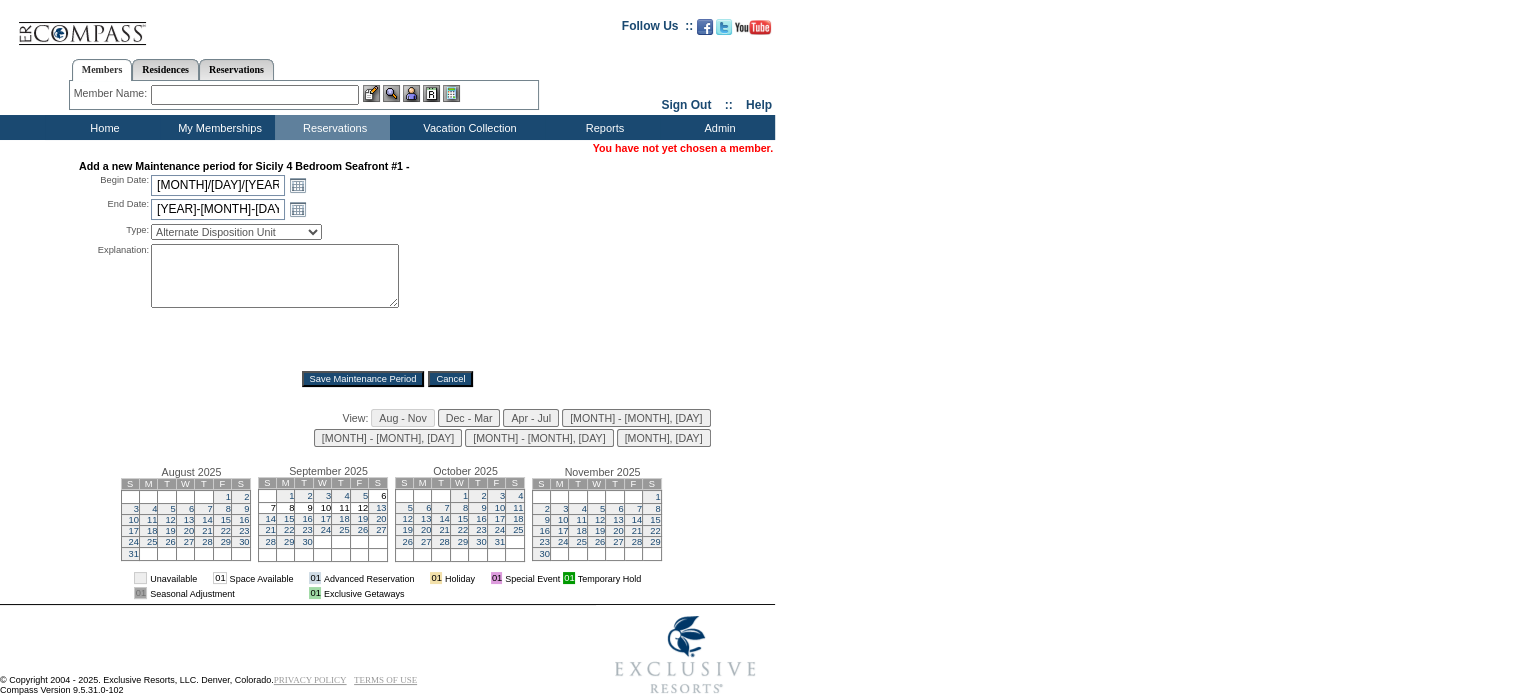 click on "Alternate Disposition Unit
Business Hold
Disposition
Exclusive Alliance Partner Hold
Extended Stay
Inventory Release
Lease Contract Blackout
OIAL Unavailable
Prevent Member Moving
Property Closure
Property Maintenance
Seasonal Resort Closure
Villa Program" at bounding box center [236, 232] 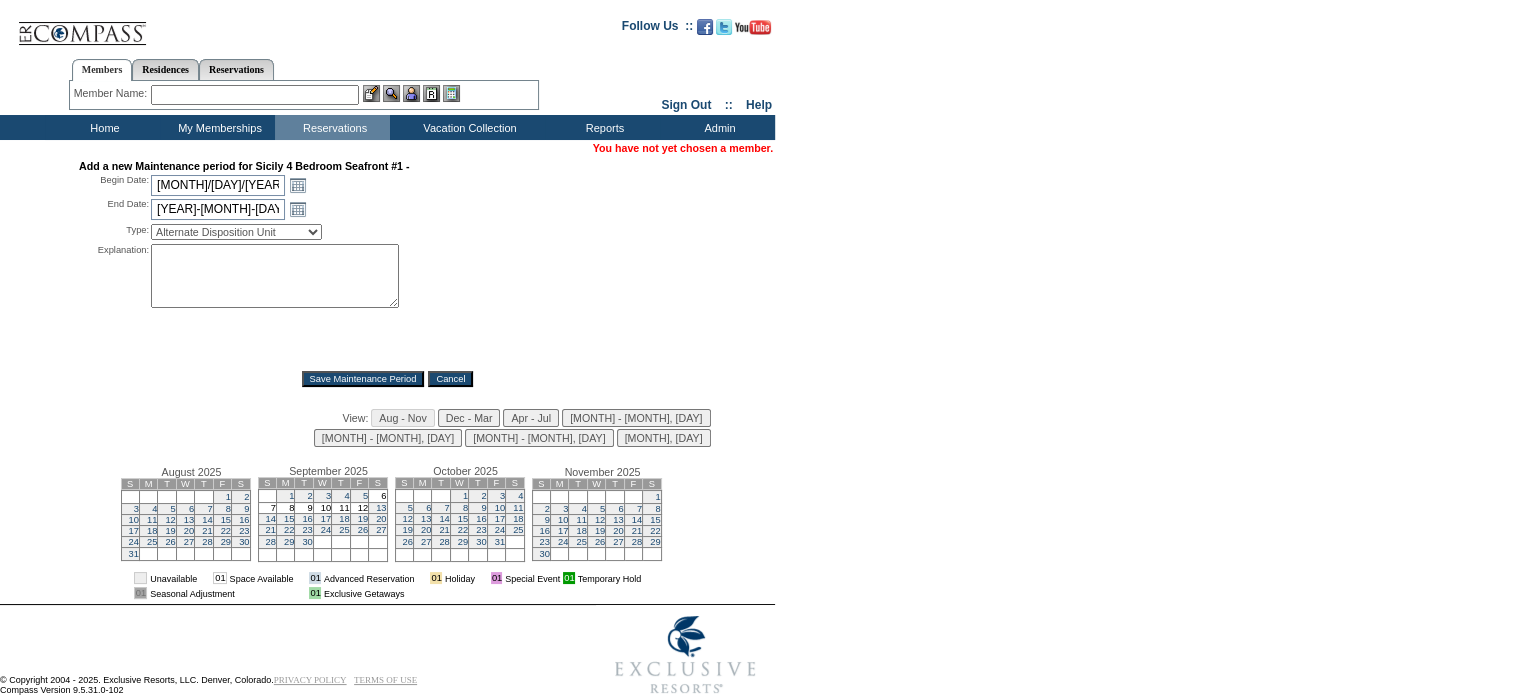 select on "PropMaintLeaseBlackout" 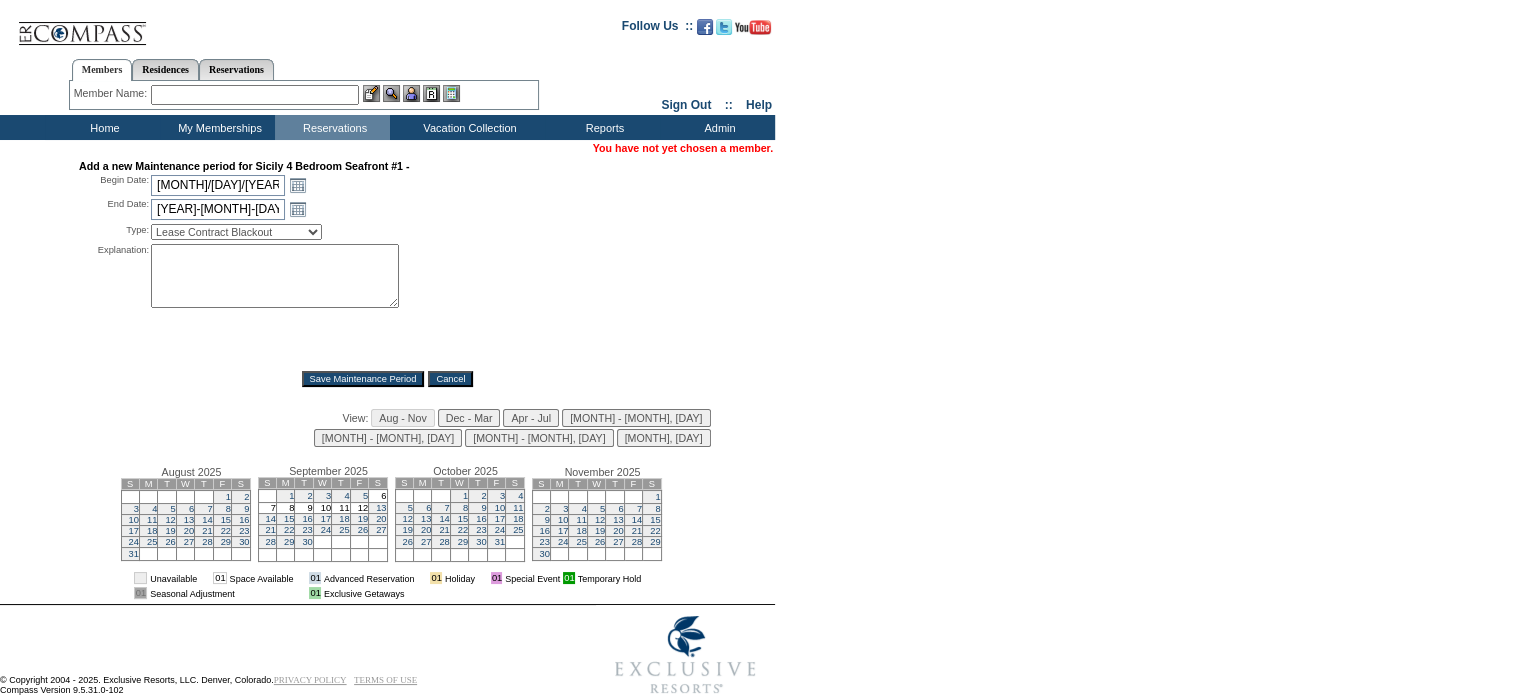 click on "Alternate Disposition Unit
Business Hold
Disposition
Exclusive Alliance Partner Hold
Extended Stay
Inventory Release
Lease Contract Blackout
OIAL Unavailable
Prevent Member Moving
Property Closure
Property Maintenance
Seasonal Resort Closure
Villa Program" at bounding box center [236, 232] 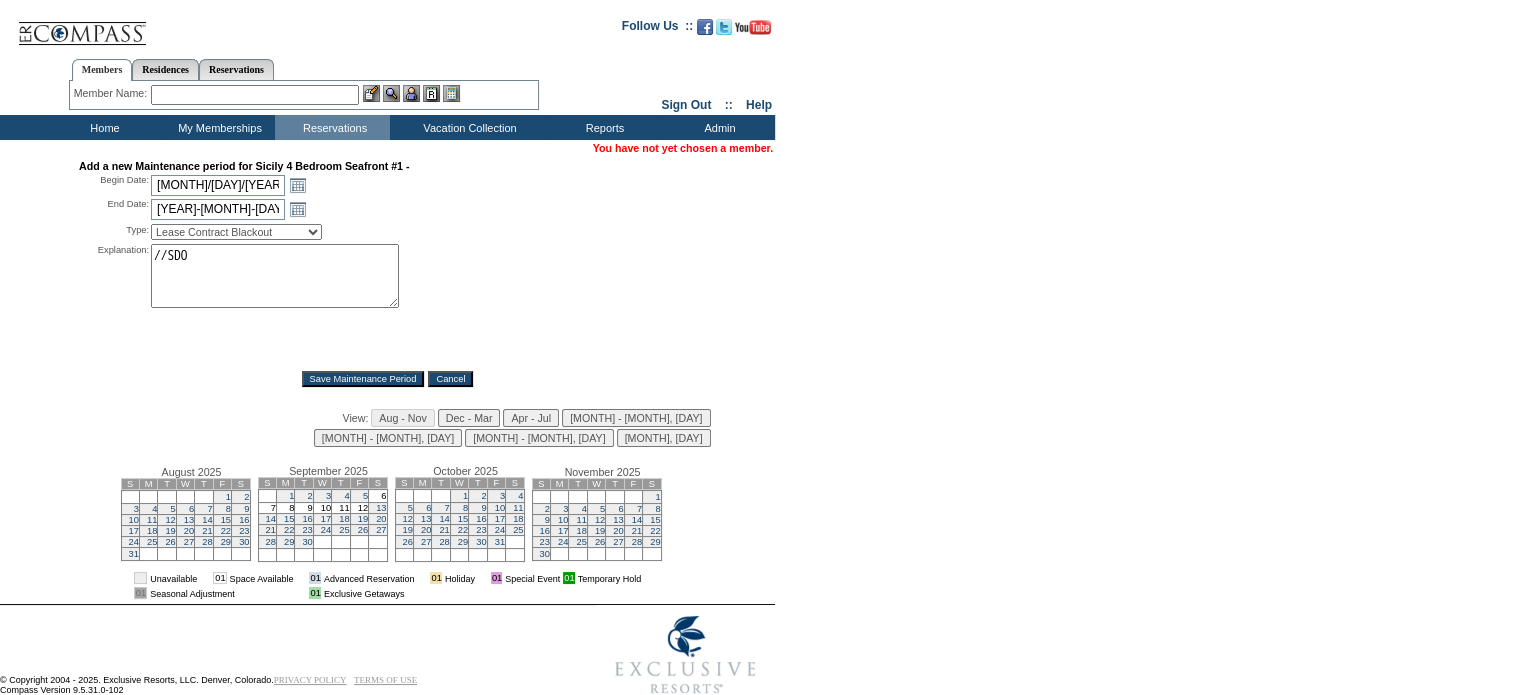 drag, startPoint x: 167, startPoint y: 259, endPoint x: 134, endPoint y: 251, distance: 33.955853 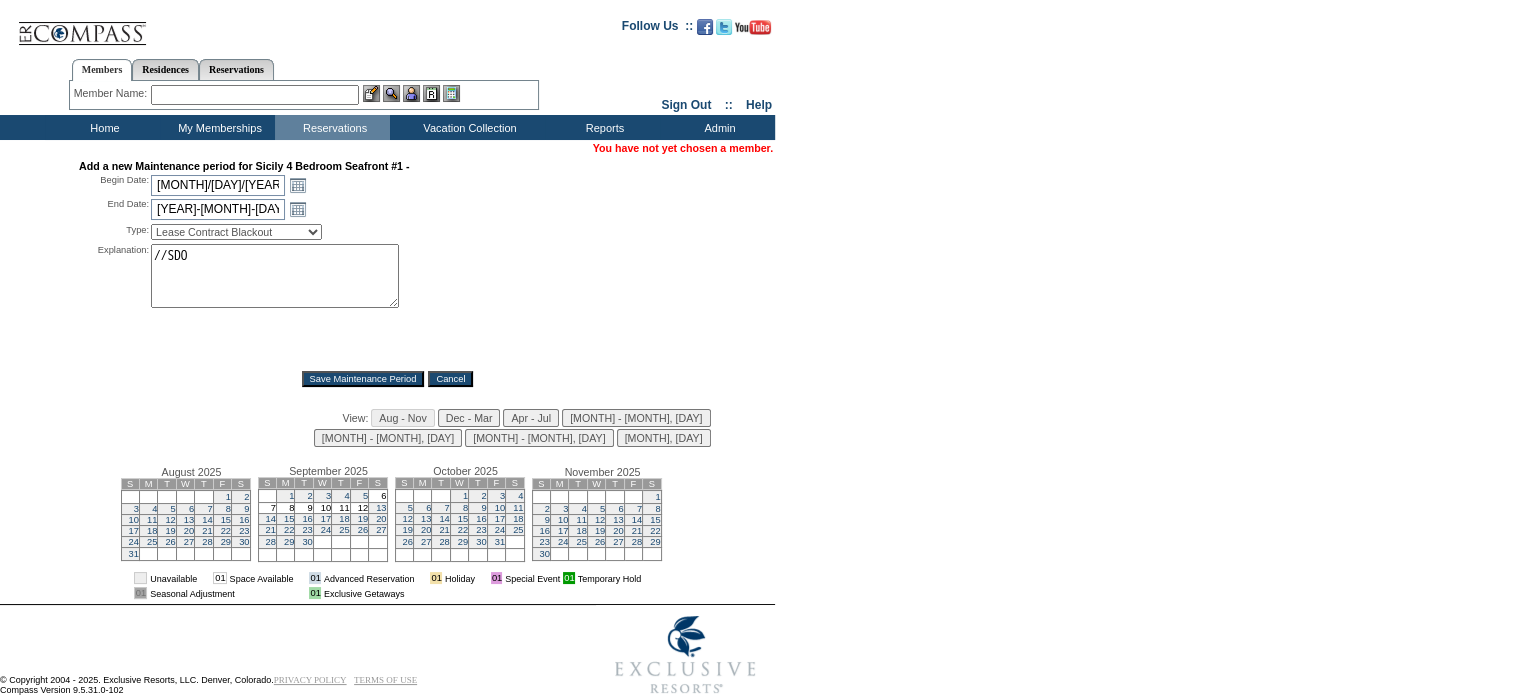 click on "Explanation:
//SDO
*" at bounding box center [387, 300] 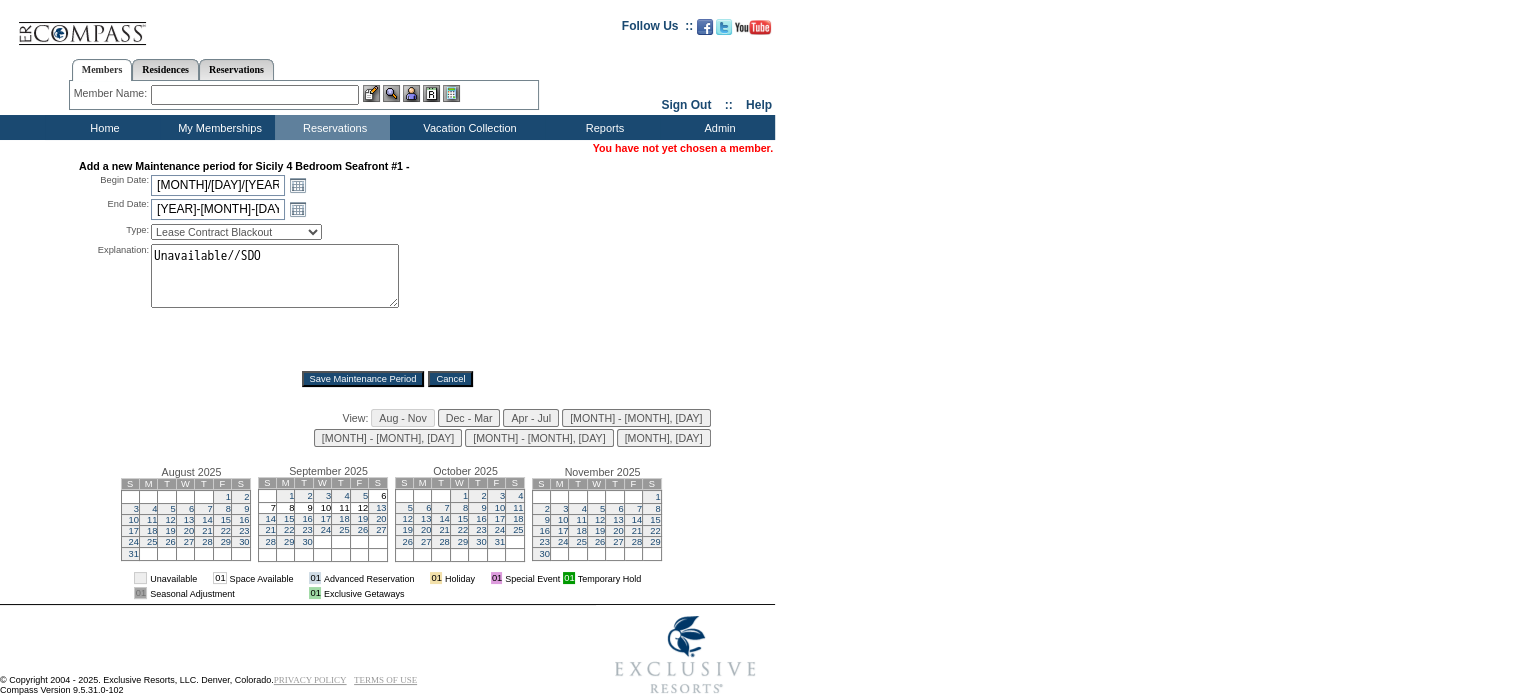 type on "Unavailable//SDO" 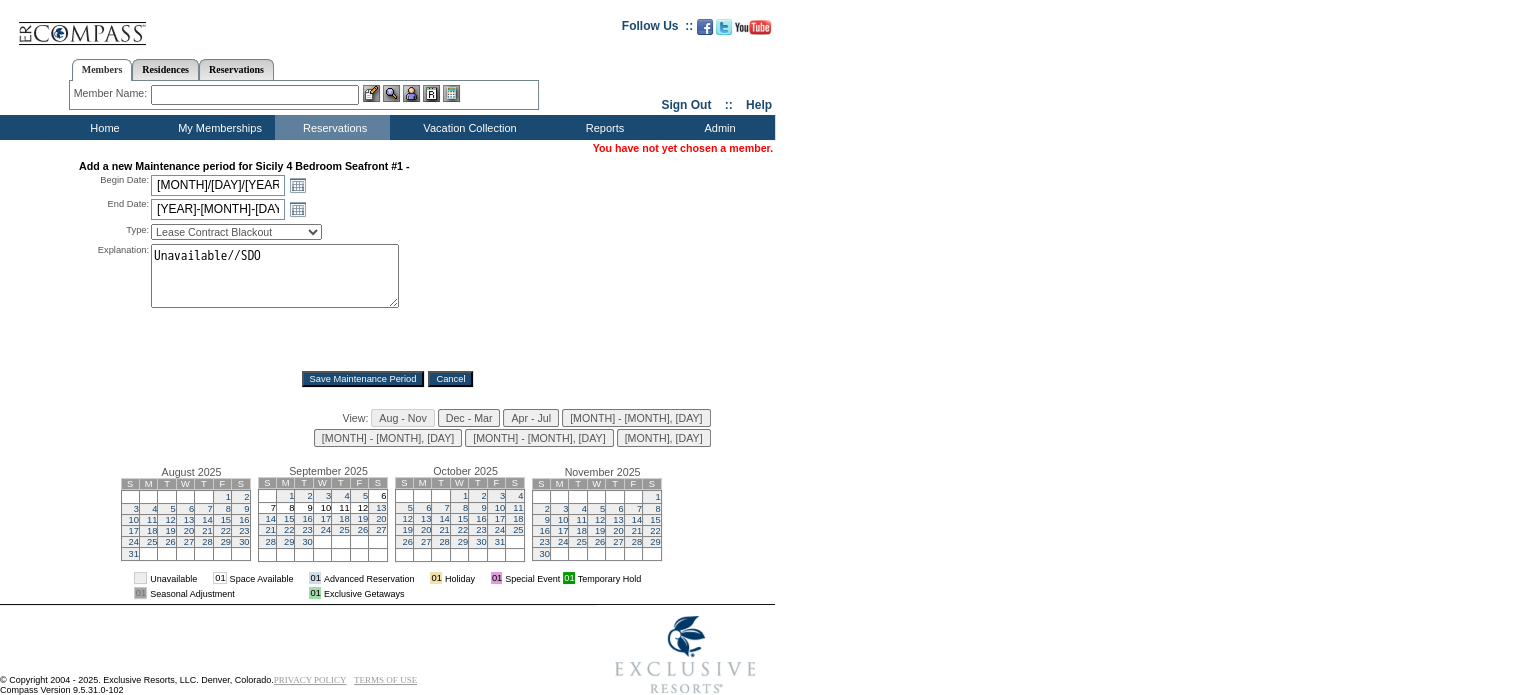 click on "Save Maintenance Period" at bounding box center [363, 379] 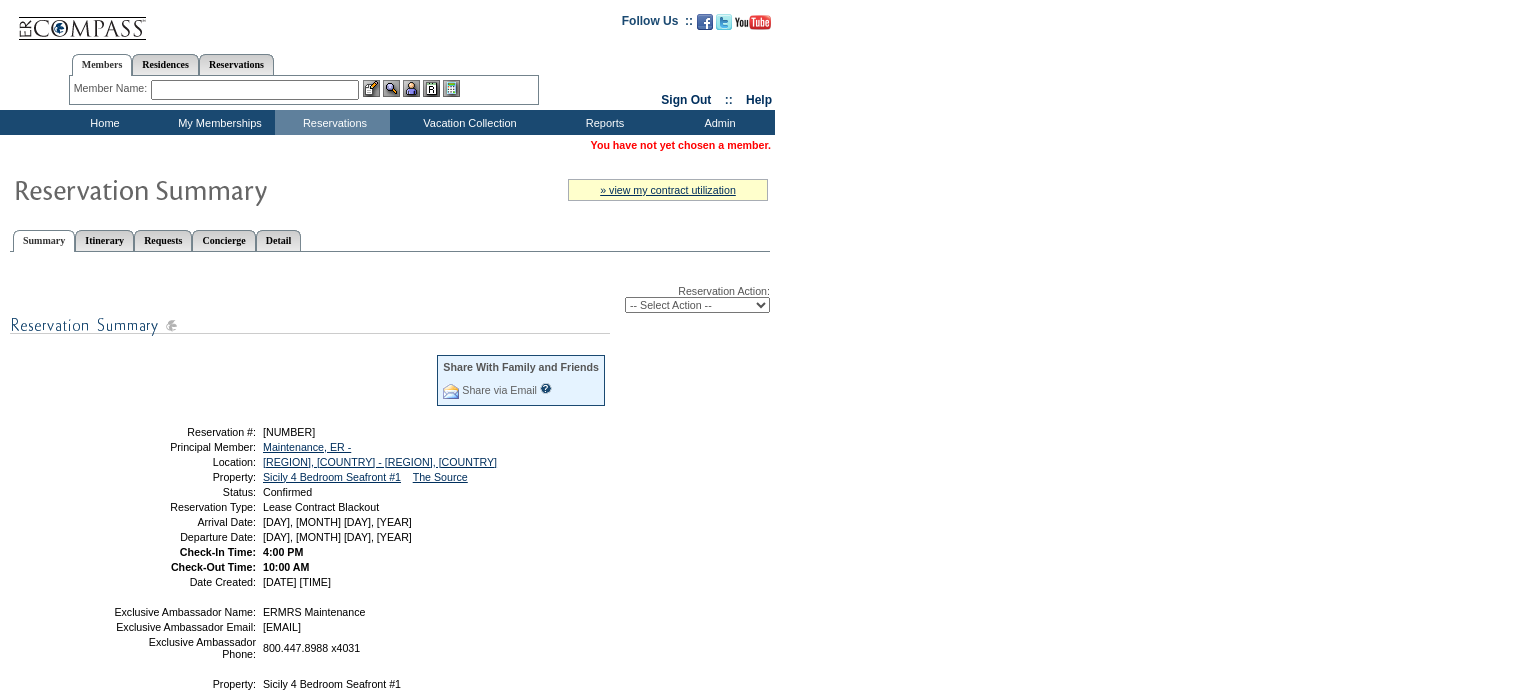 scroll, scrollTop: 0, scrollLeft: 0, axis: both 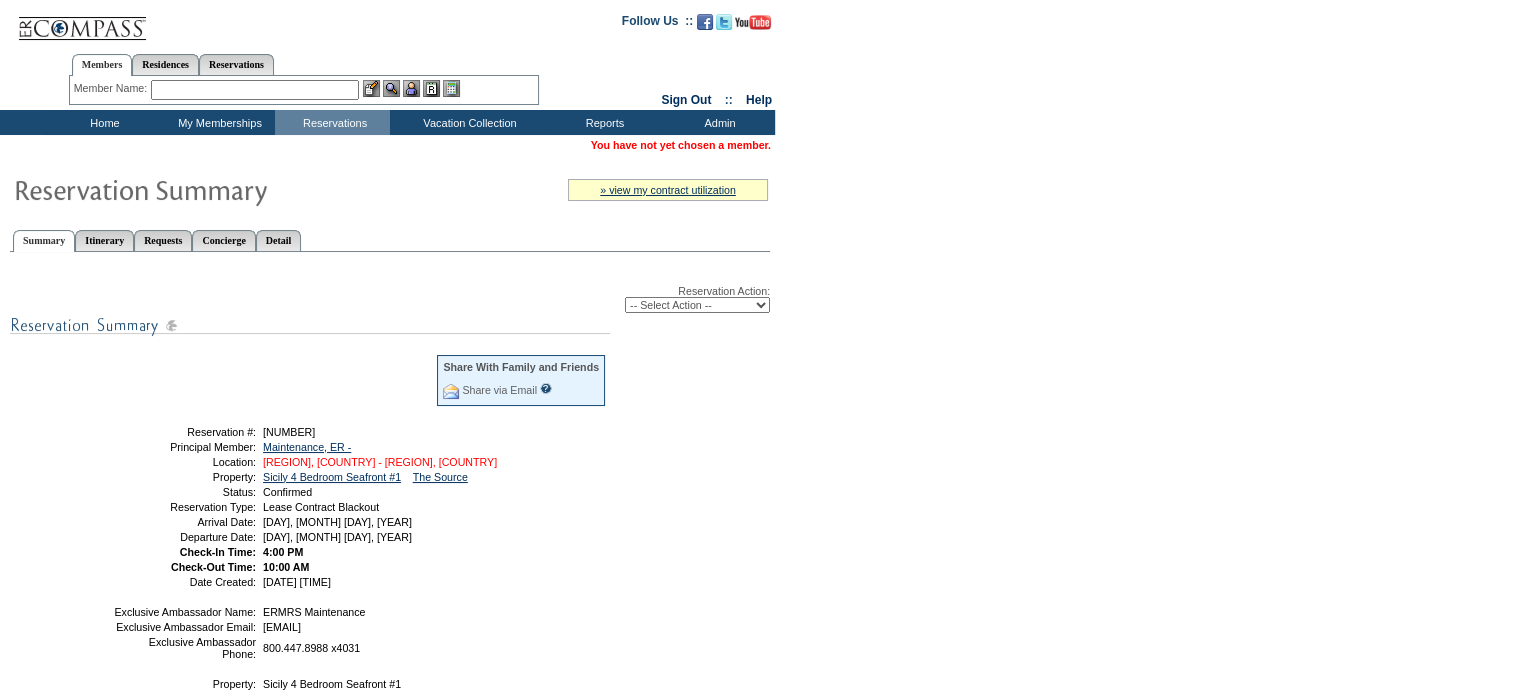 click on "Sicily, Italy - Sicily, Italy" at bounding box center [380, 462] 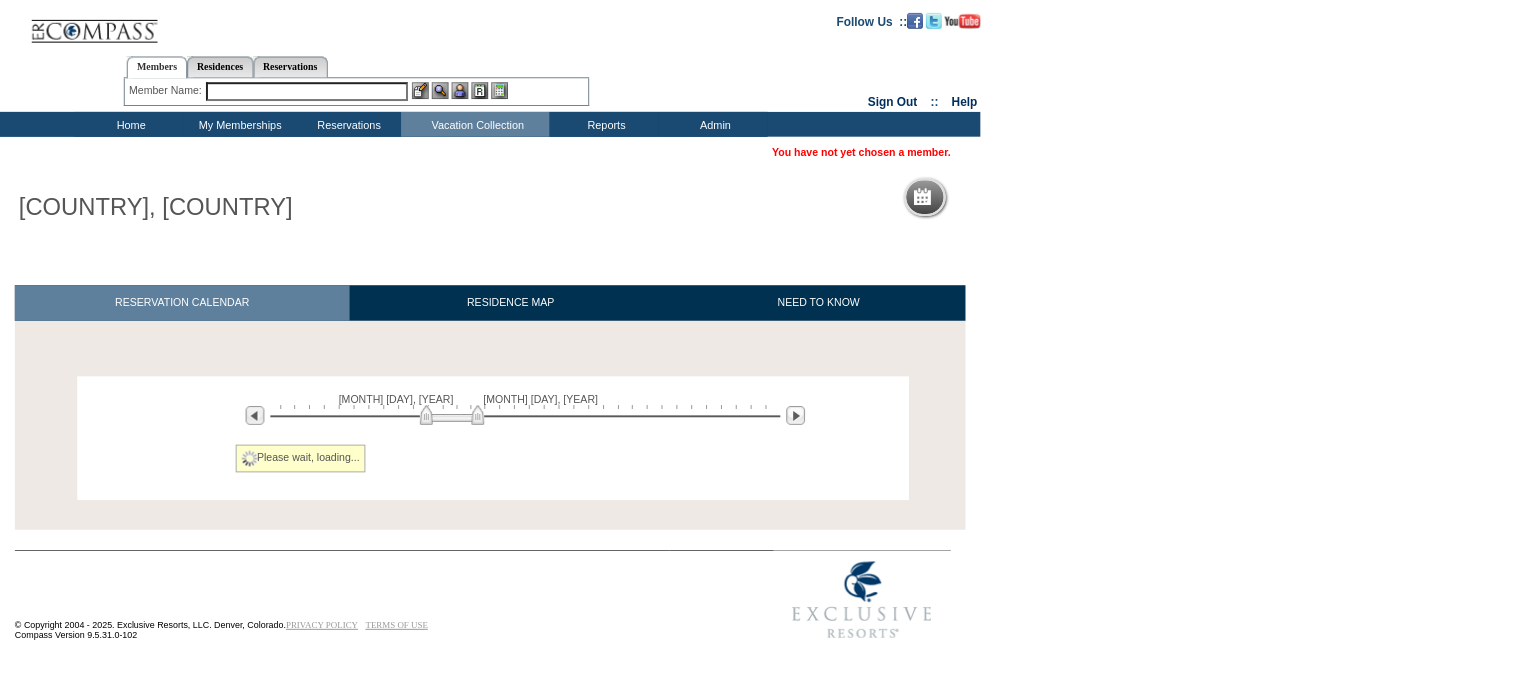 scroll, scrollTop: 0, scrollLeft: 0, axis: both 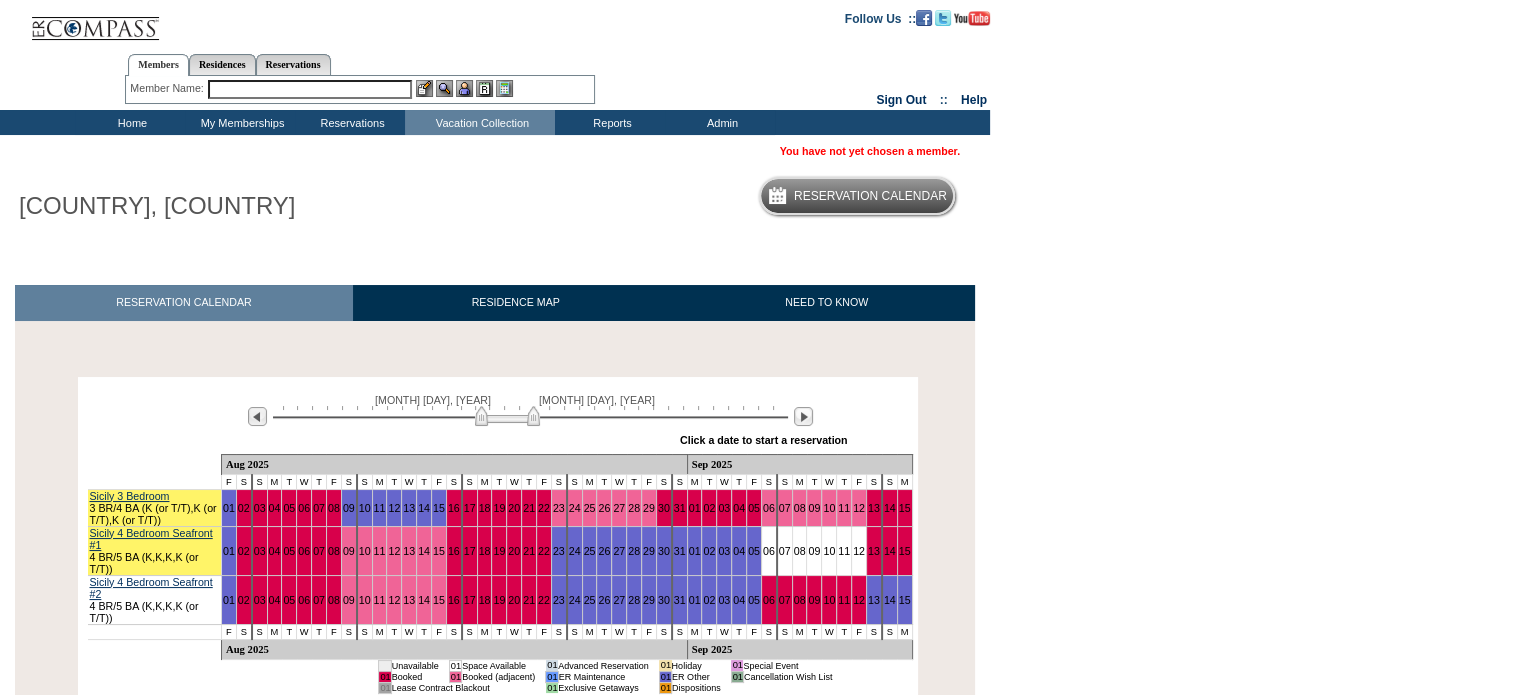 drag, startPoint x: 463, startPoint y: 412, endPoint x: 514, endPoint y: 413, distance: 51.009804 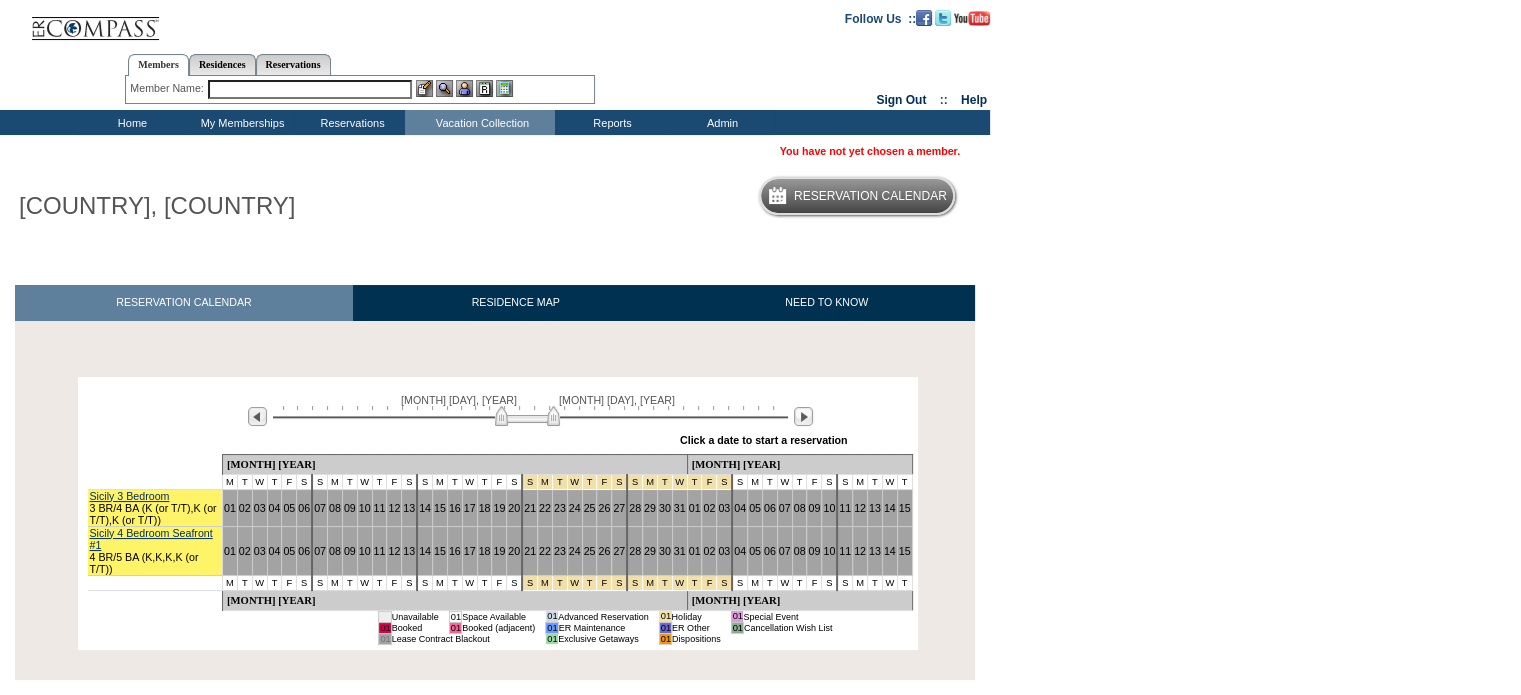 drag, startPoint x: 514, startPoint y: 413, endPoint x: 537, endPoint y: 412, distance: 23.021729 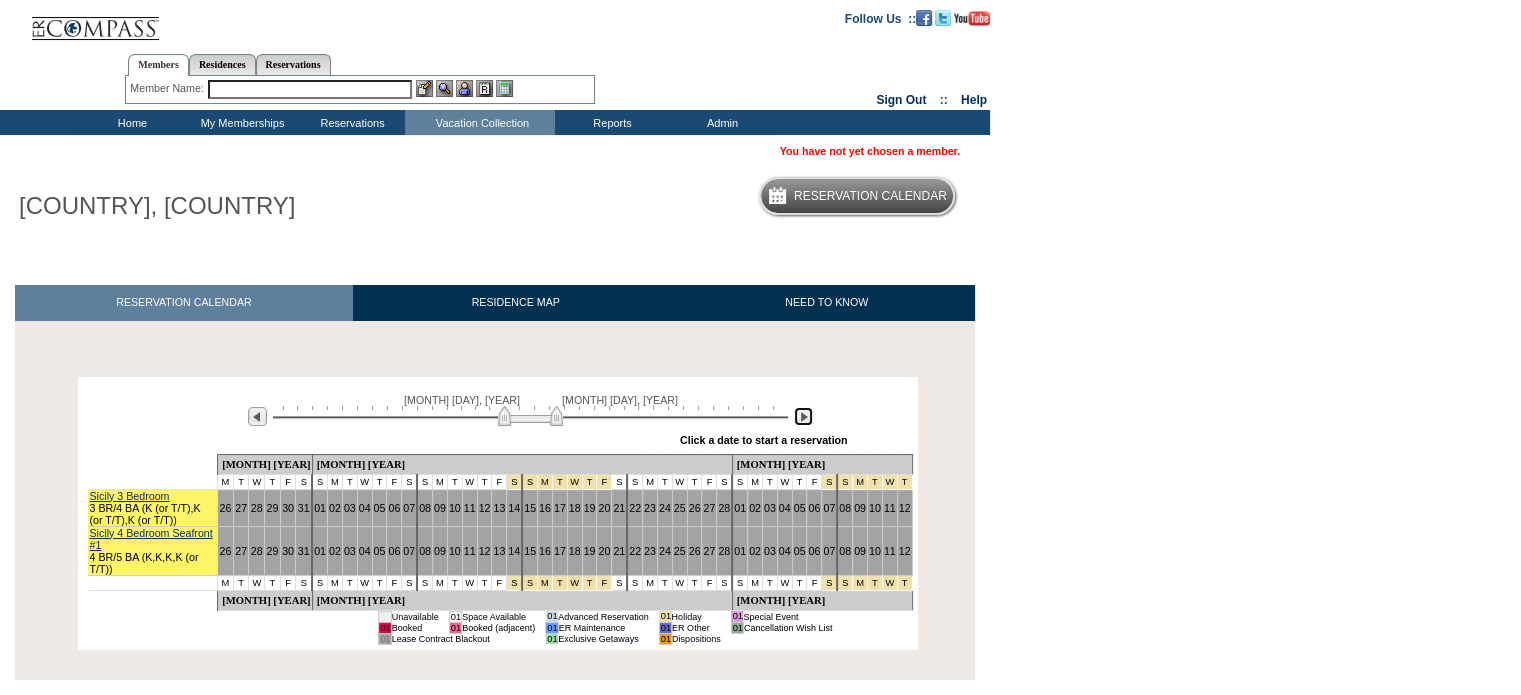 click at bounding box center (803, 416) 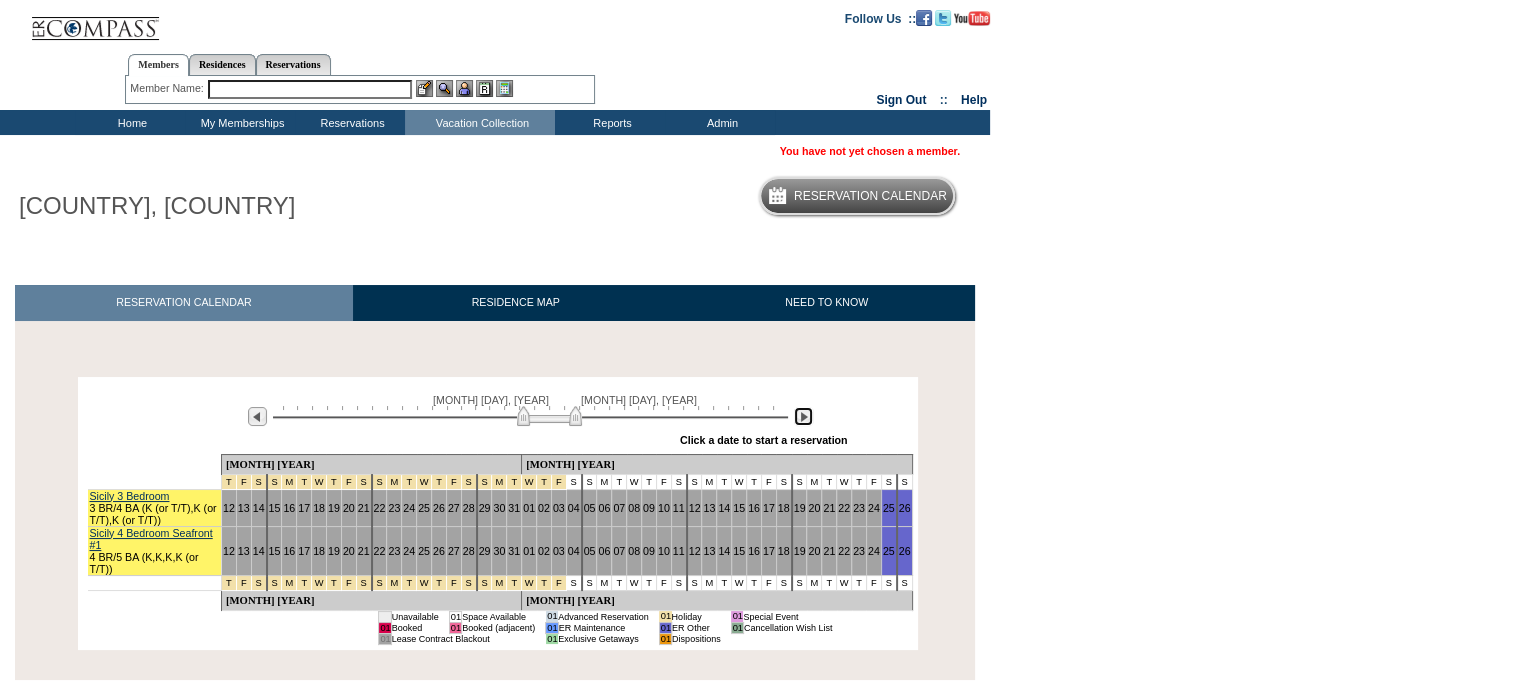 click at bounding box center (803, 416) 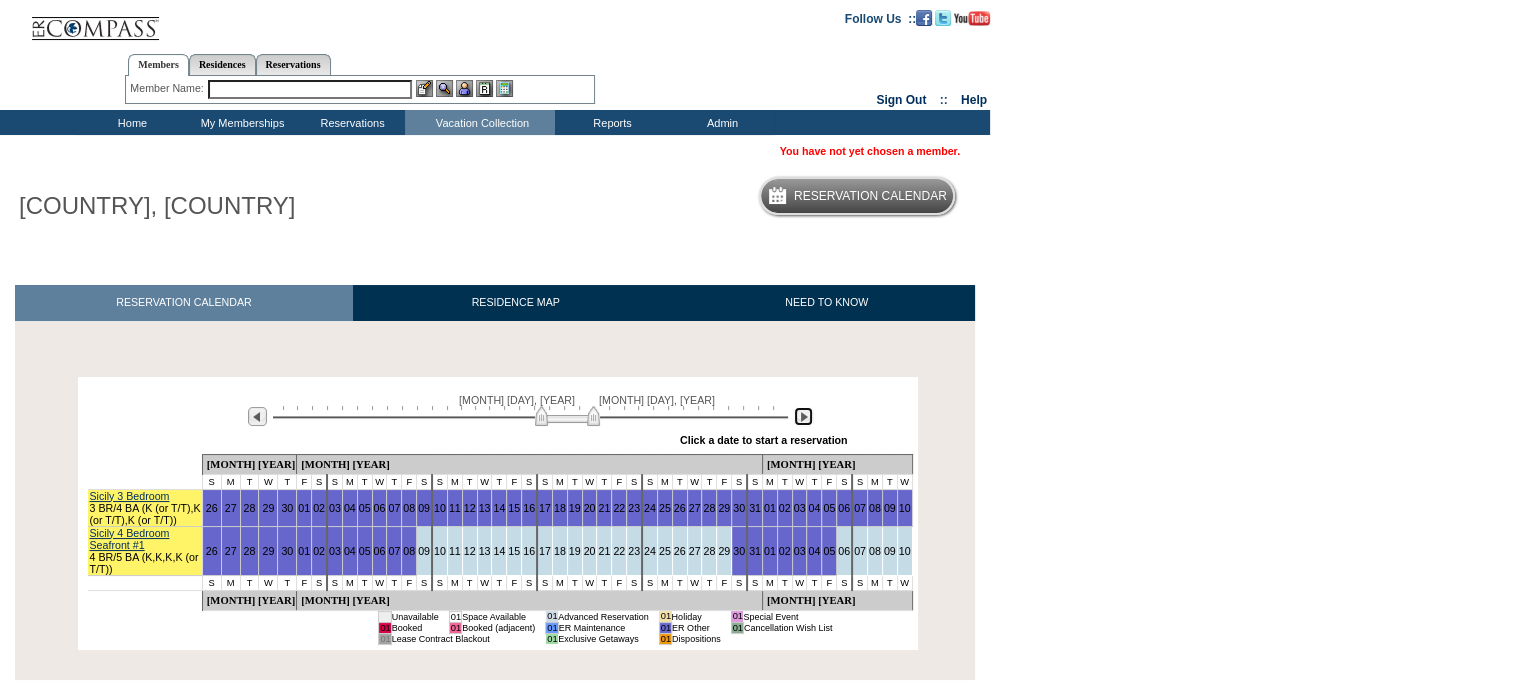click at bounding box center [803, 416] 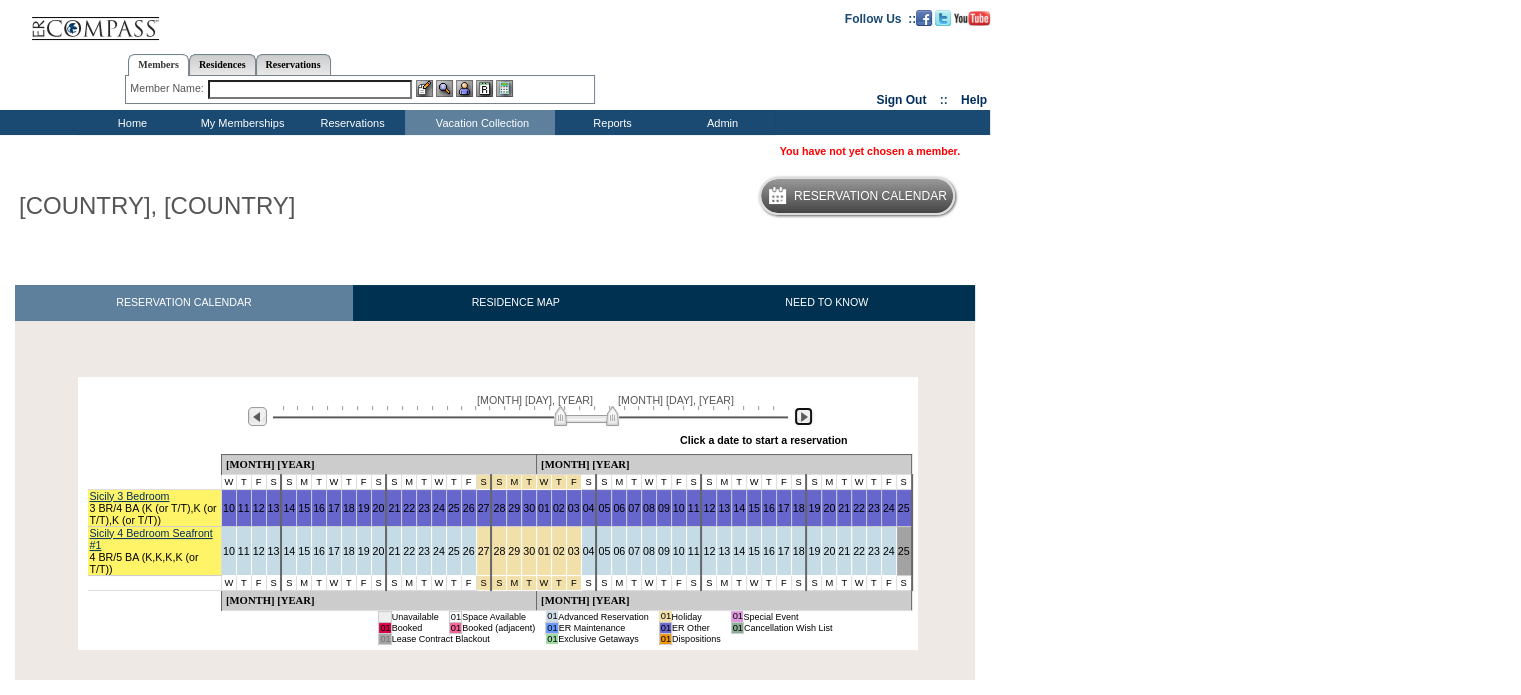 click at bounding box center (803, 416) 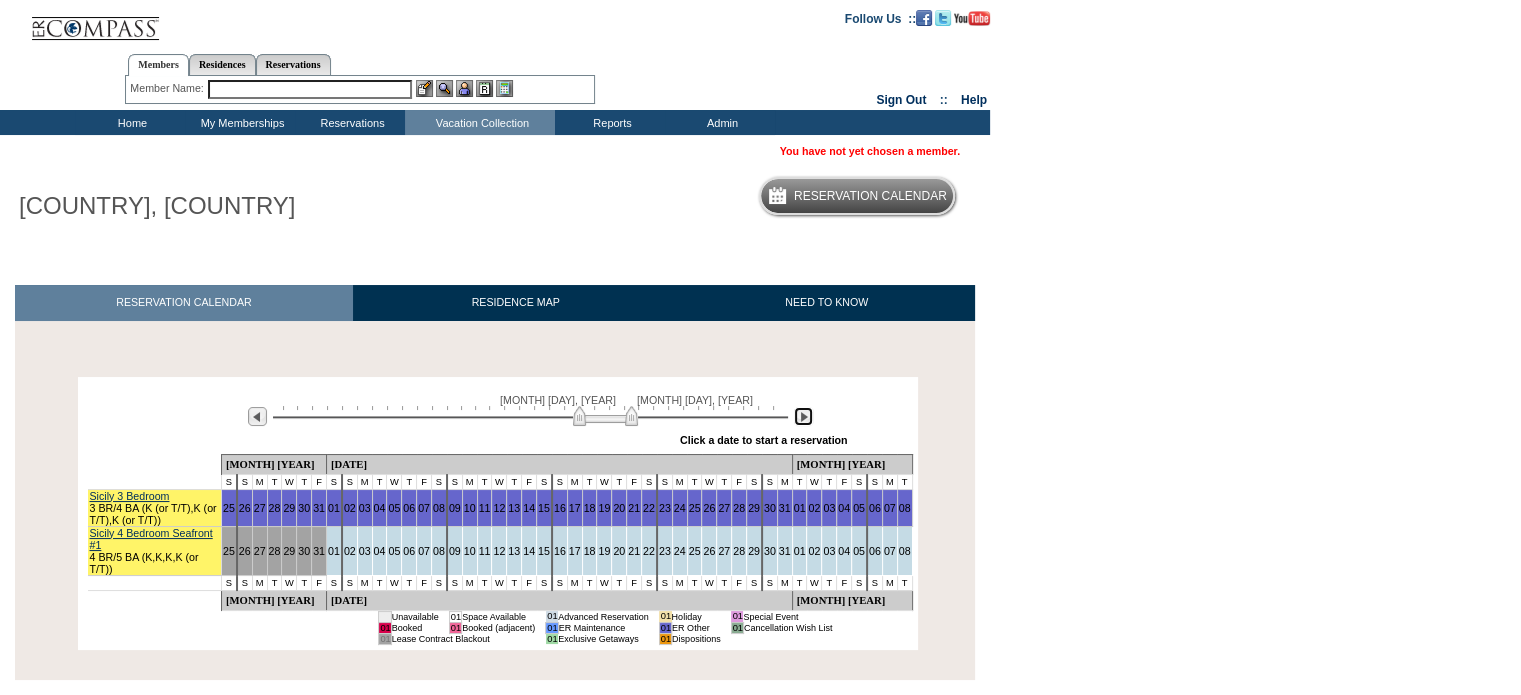 click at bounding box center [803, 416] 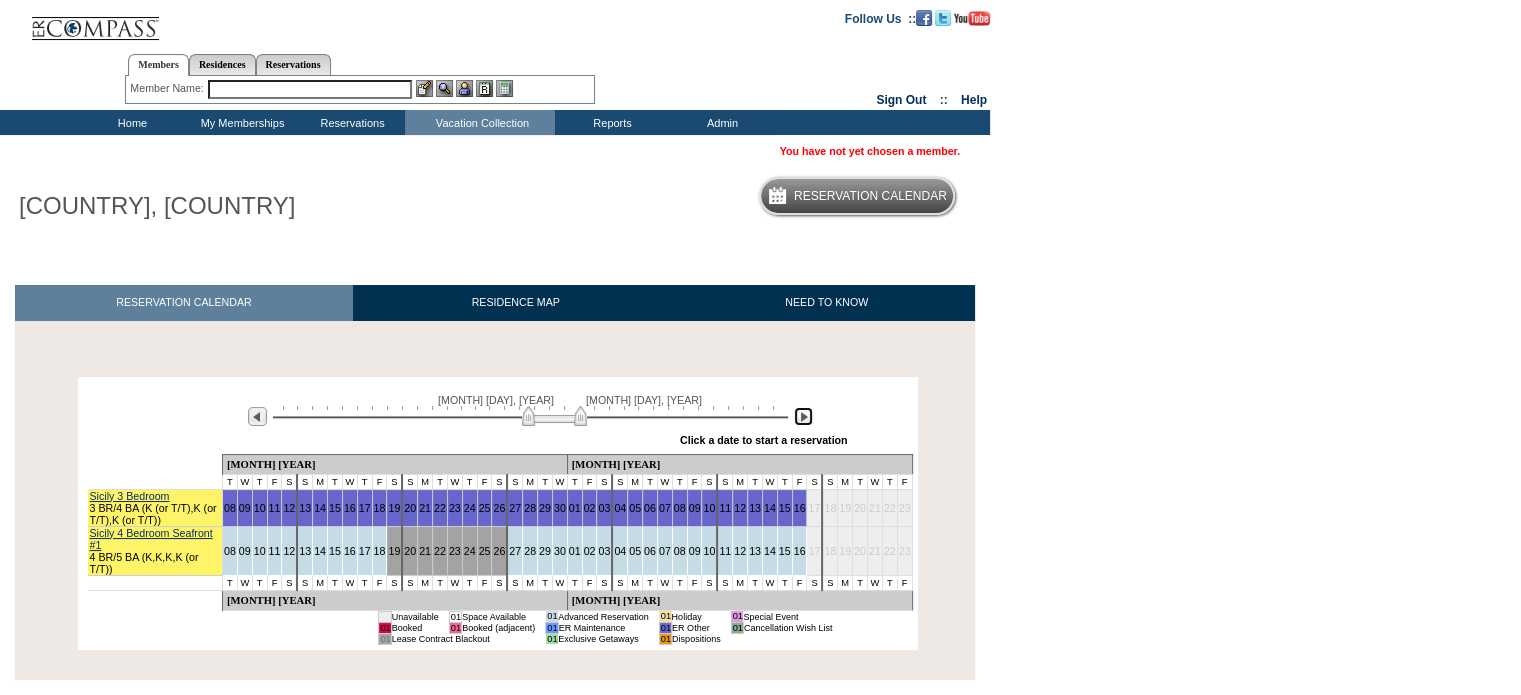 drag, startPoint x: 642, startPoint y: 419, endPoint x: 573, endPoint y: 426, distance: 69.354164 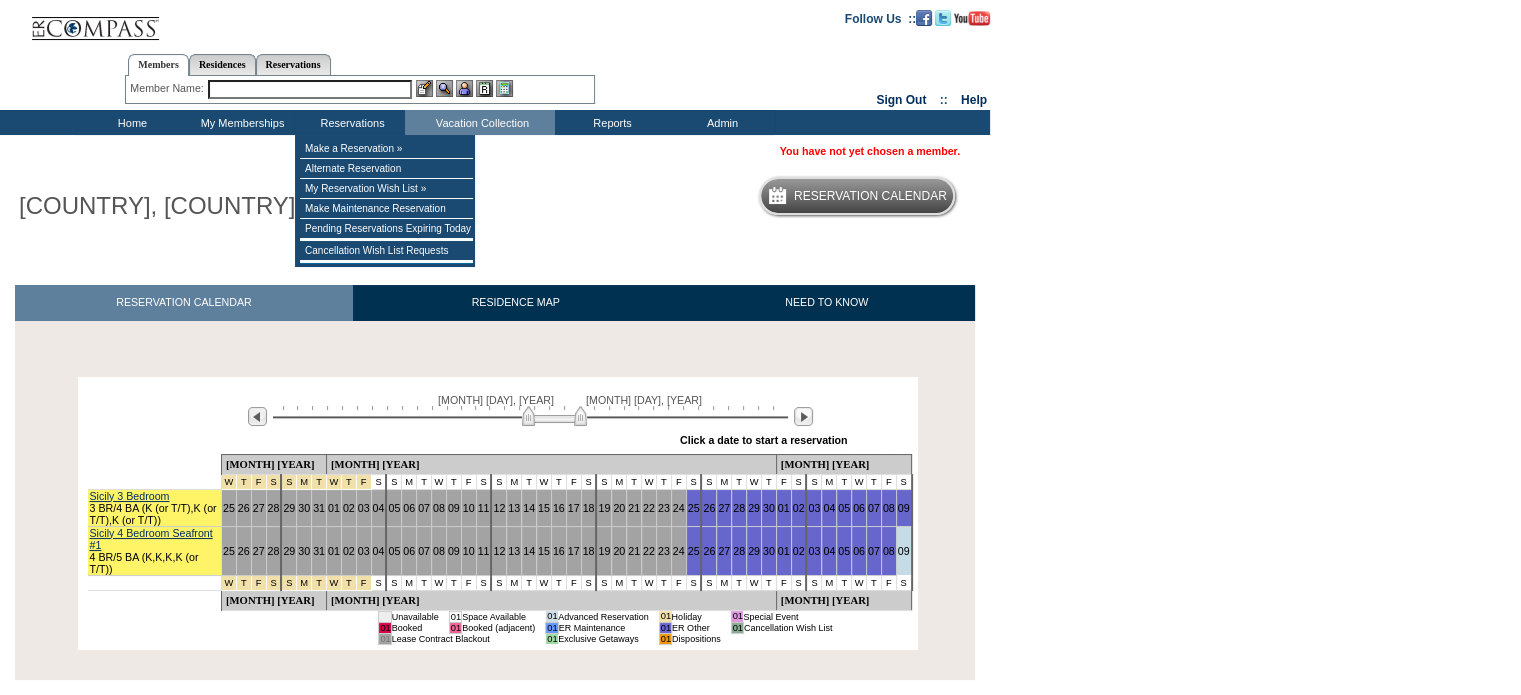 click at bounding box center (310, 89) 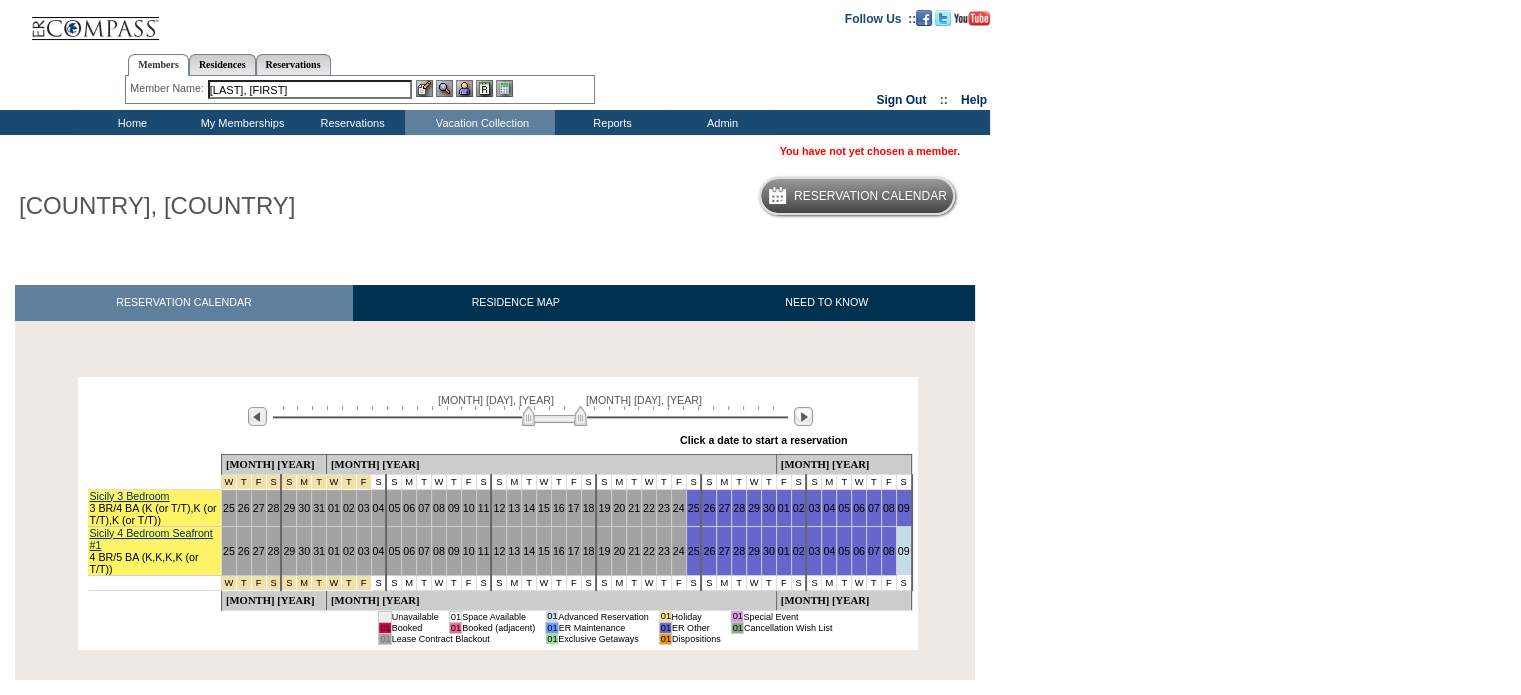 click on "jones, jeff" at bounding box center (310, 89) 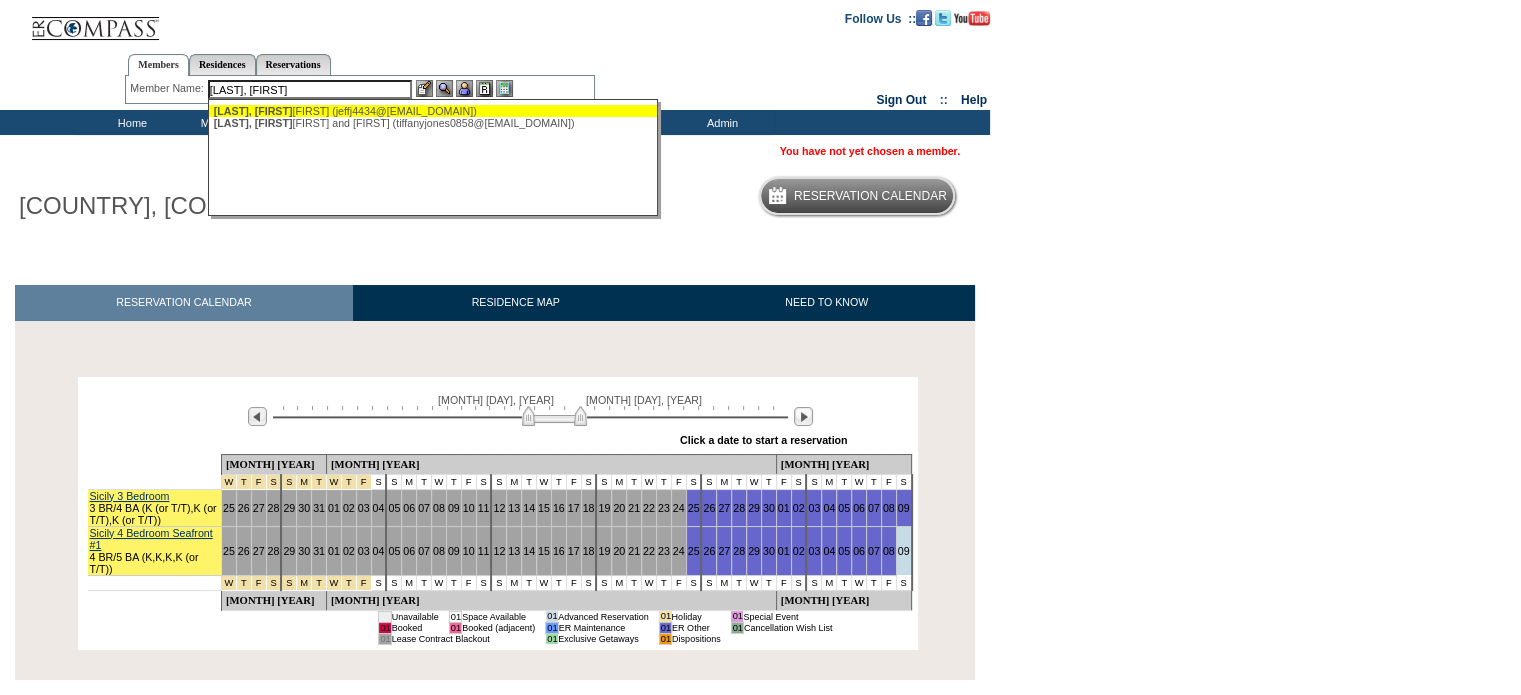 click on "Jones, J eff (jeffj4434@gmail.com)" at bounding box center [434, 111] 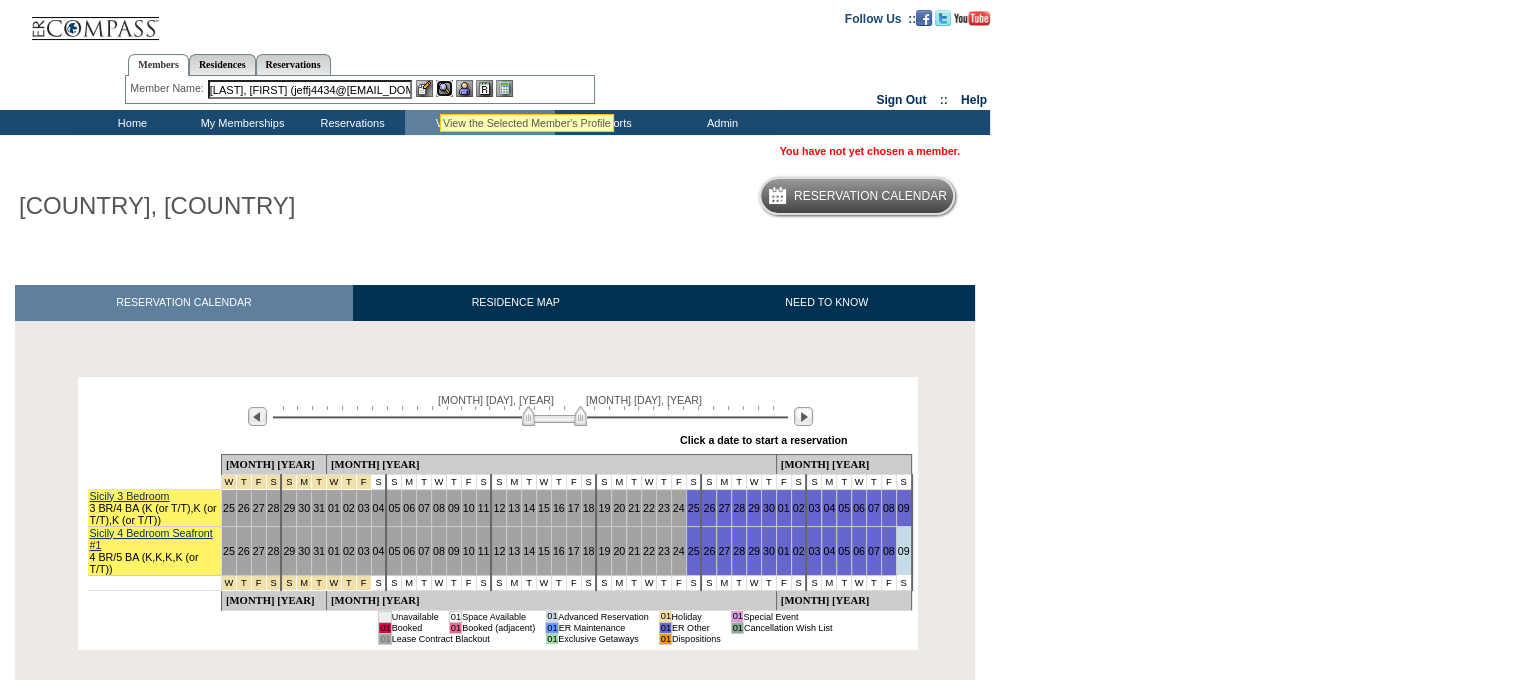 click at bounding box center (444, 88) 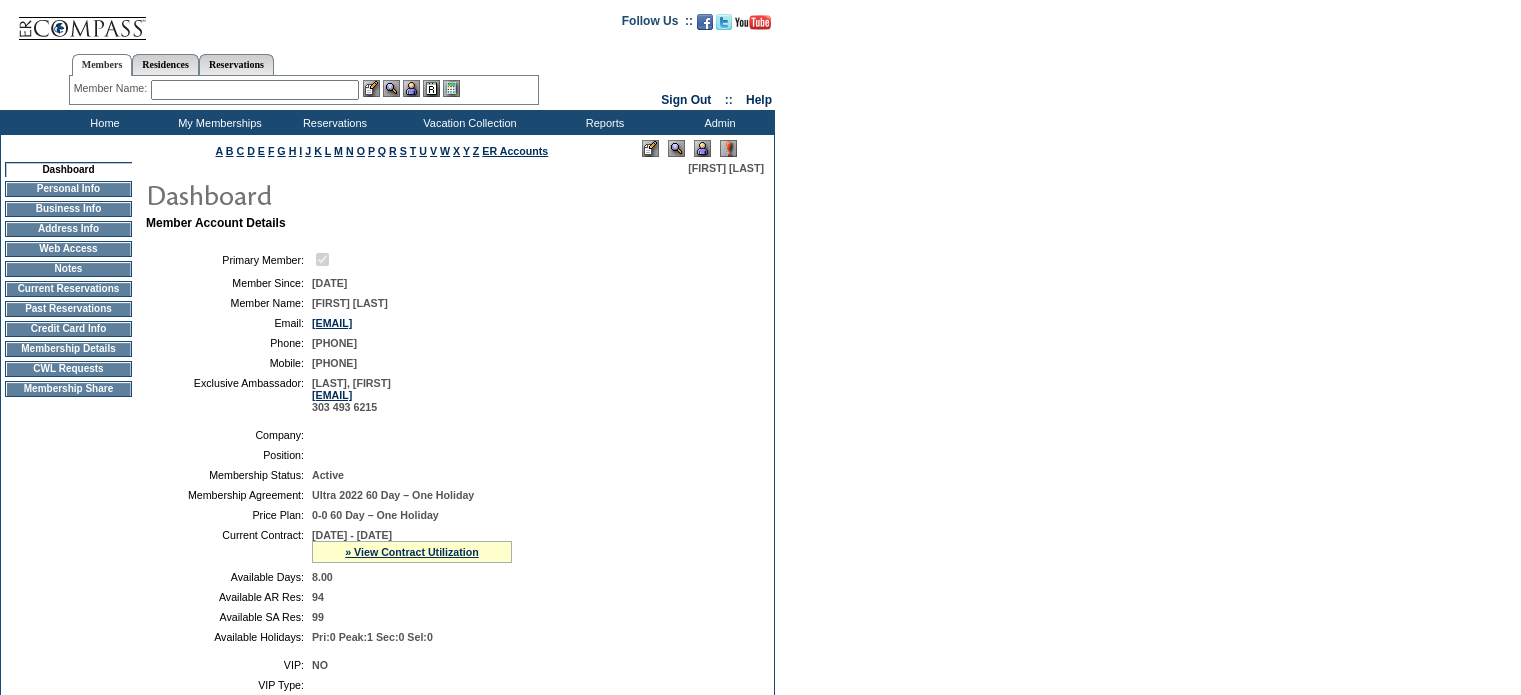 scroll, scrollTop: 0, scrollLeft: 0, axis: both 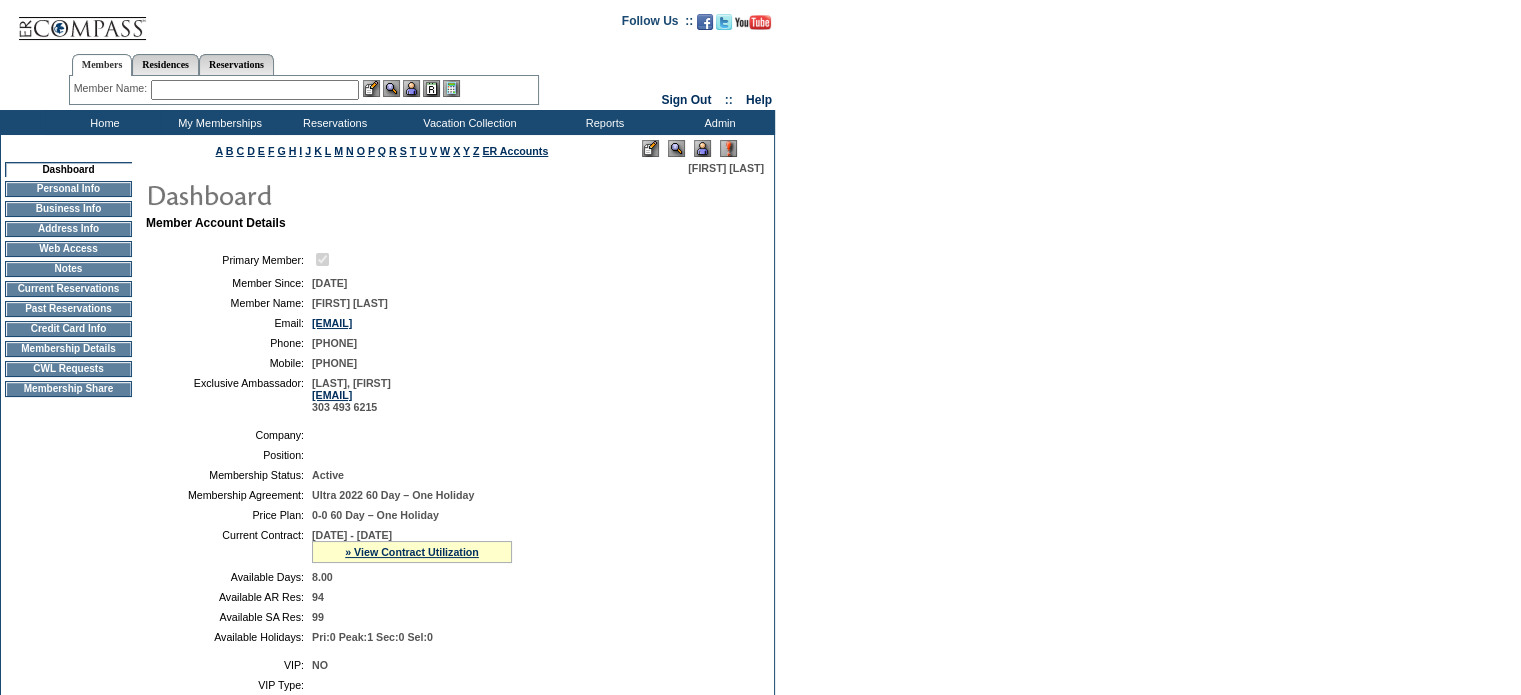 click at bounding box center [702, 148] 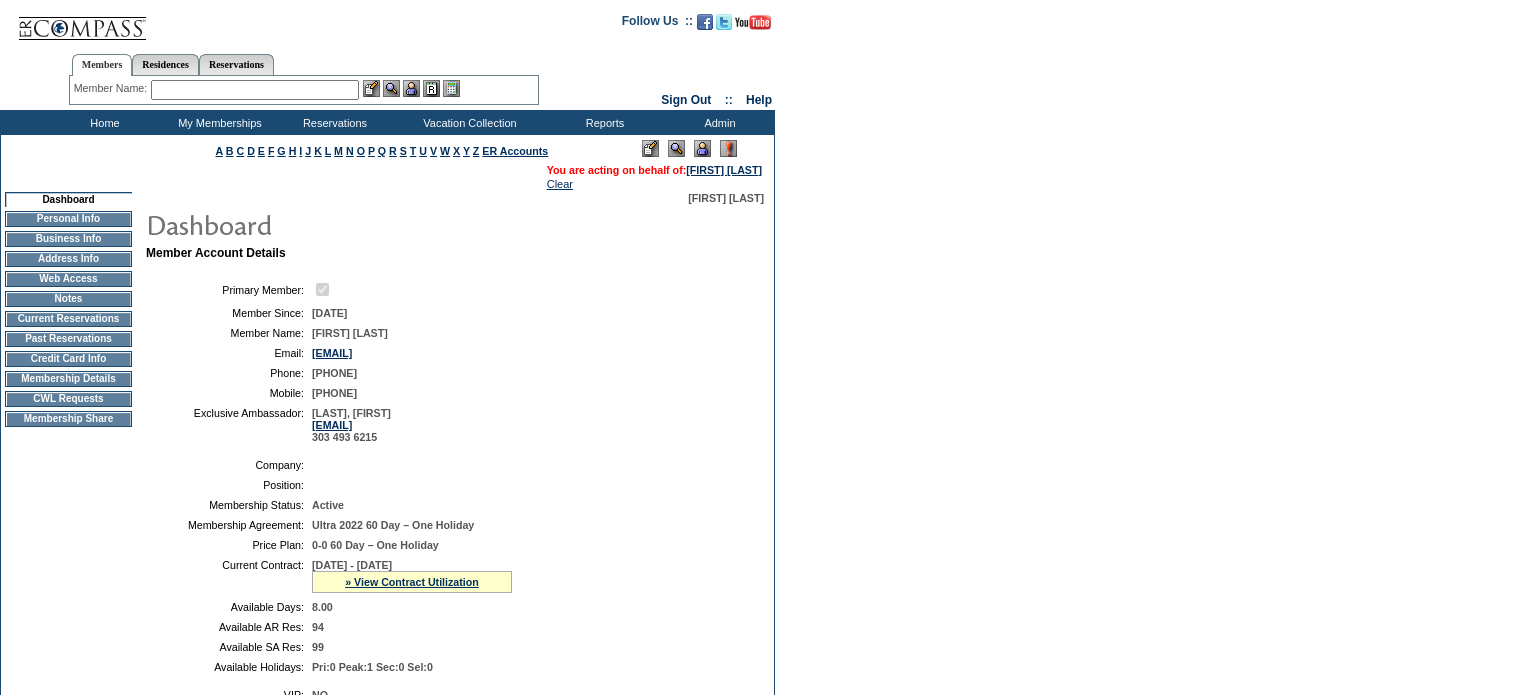 scroll, scrollTop: 0, scrollLeft: 0, axis: both 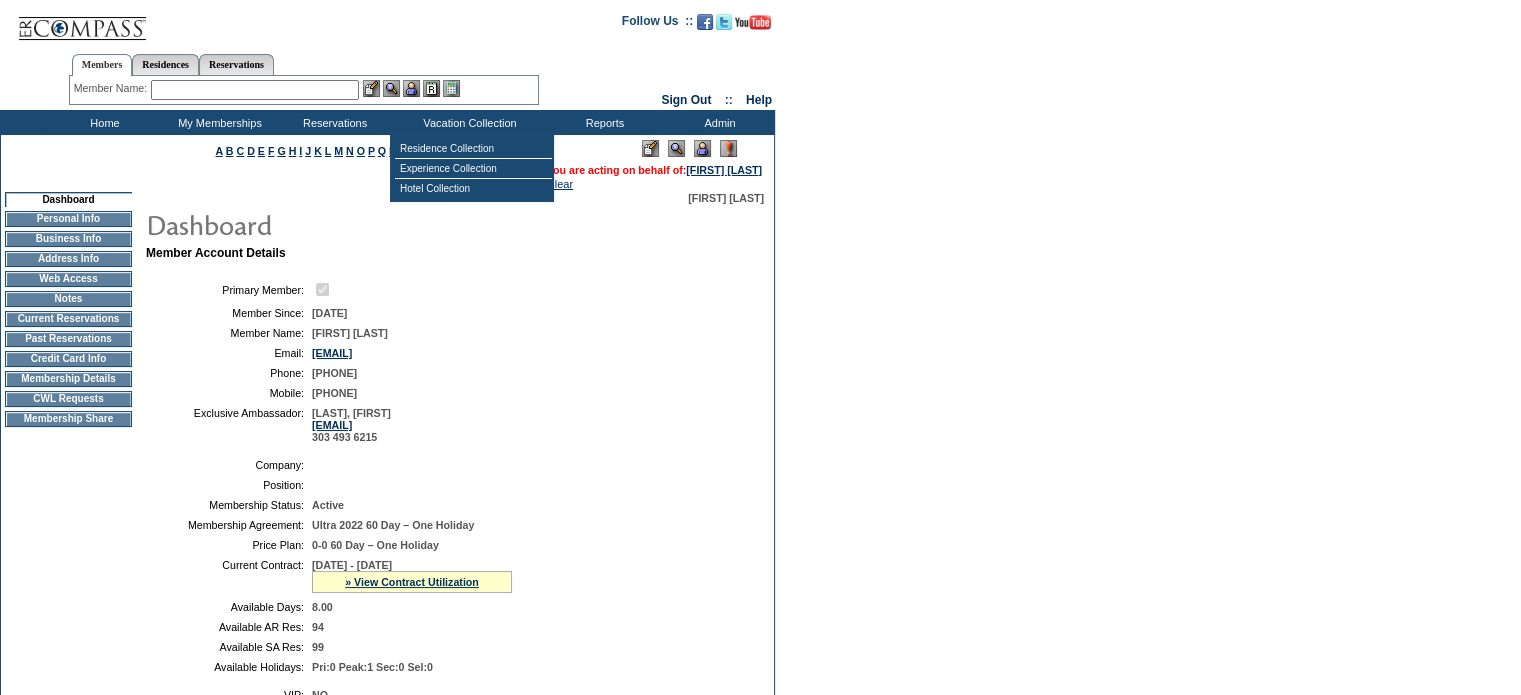 click on "Residence Collection
Experience Collection
Hotel Collection" at bounding box center (472, 168) 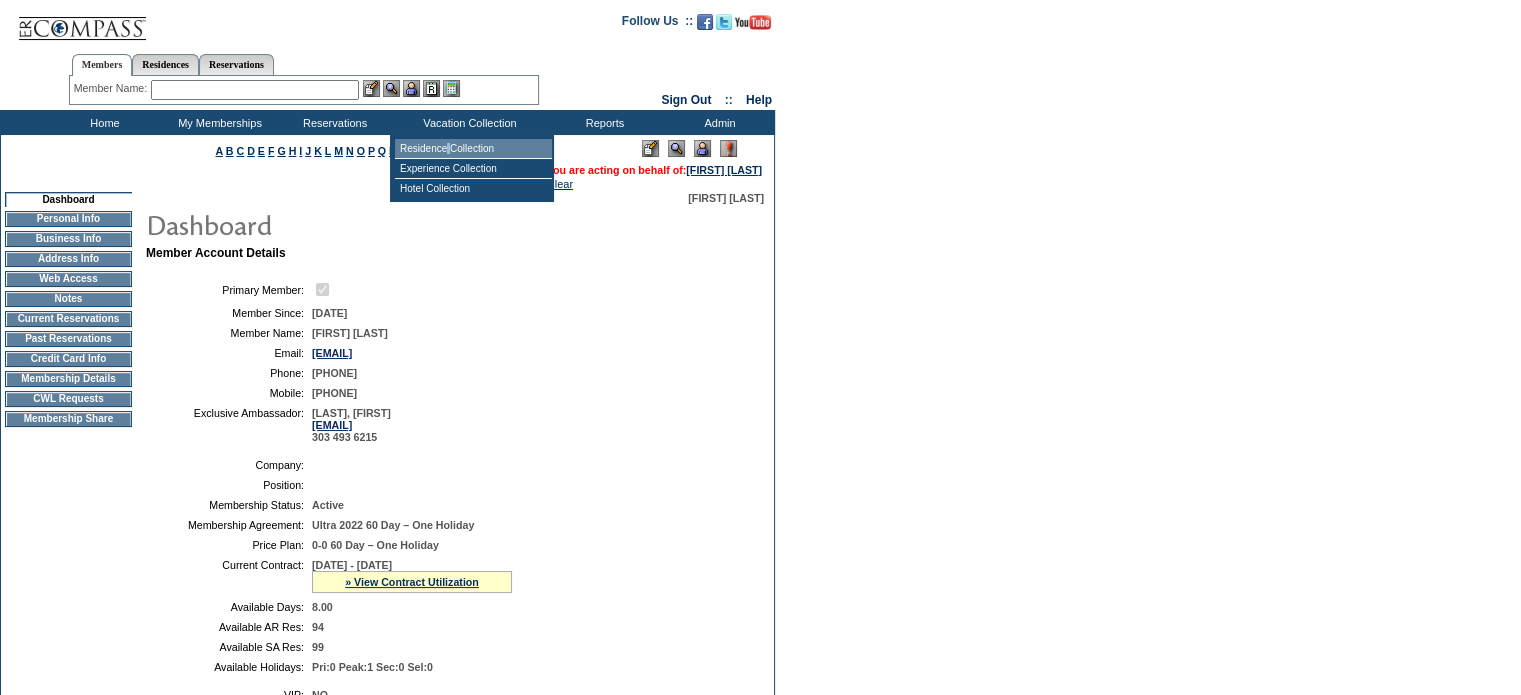 click on "Residence Collection" at bounding box center (473, 149) 